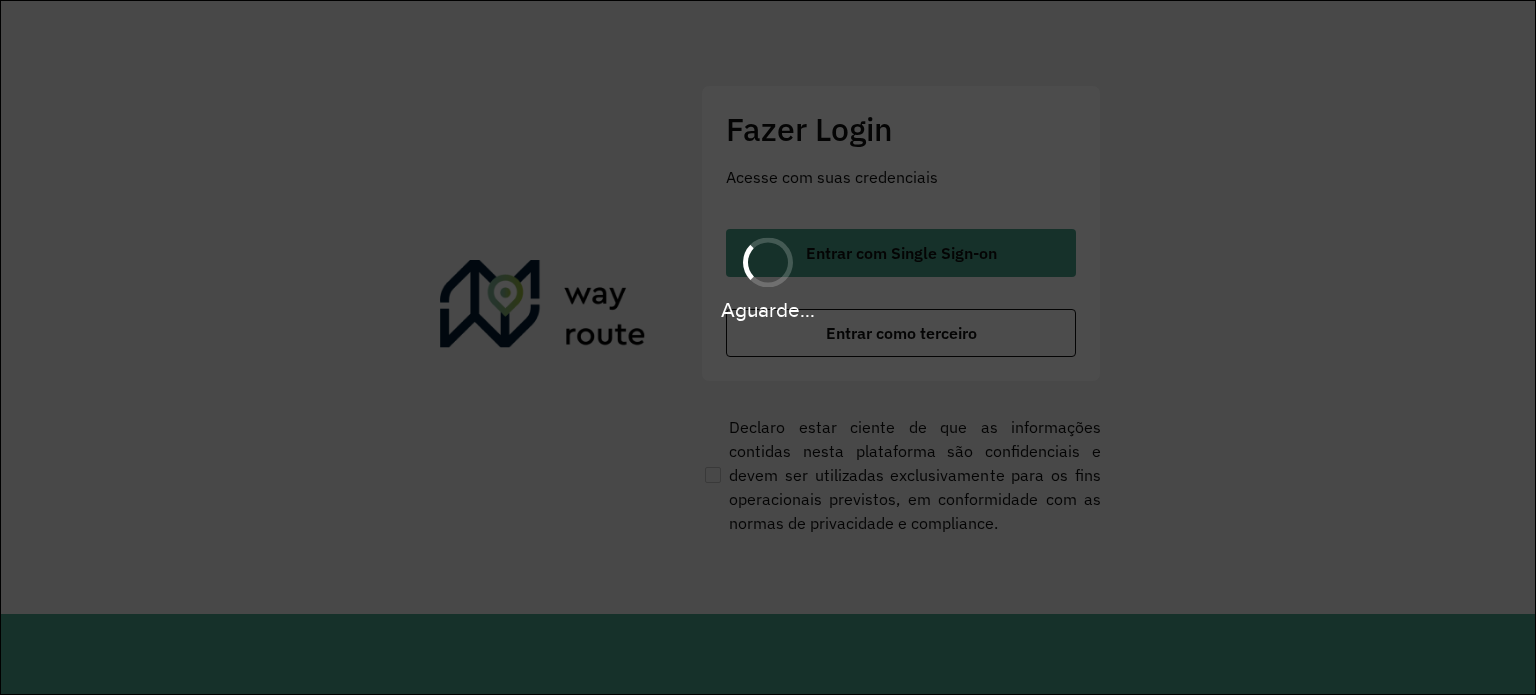 scroll, scrollTop: 0, scrollLeft: 0, axis: both 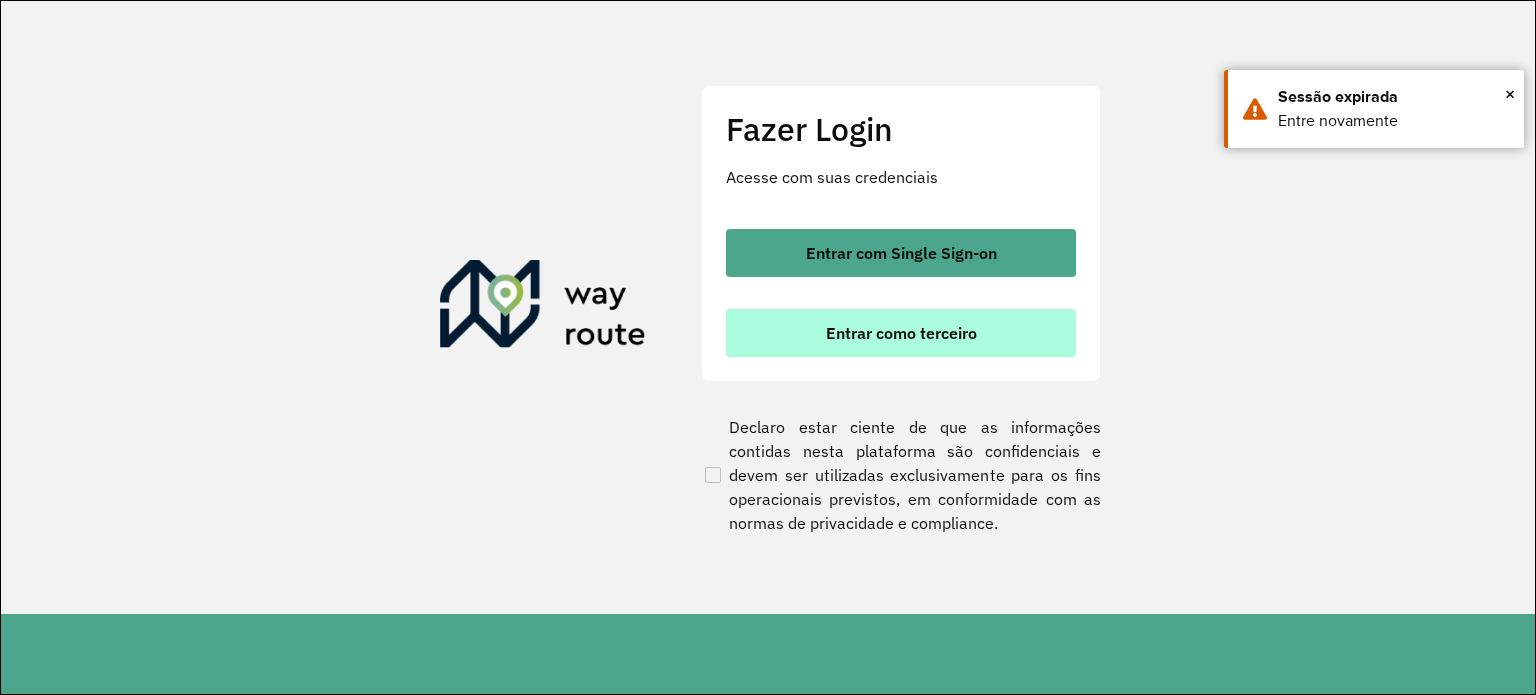 click on "Entrar como terceiro" at bounding box center (901, 333) 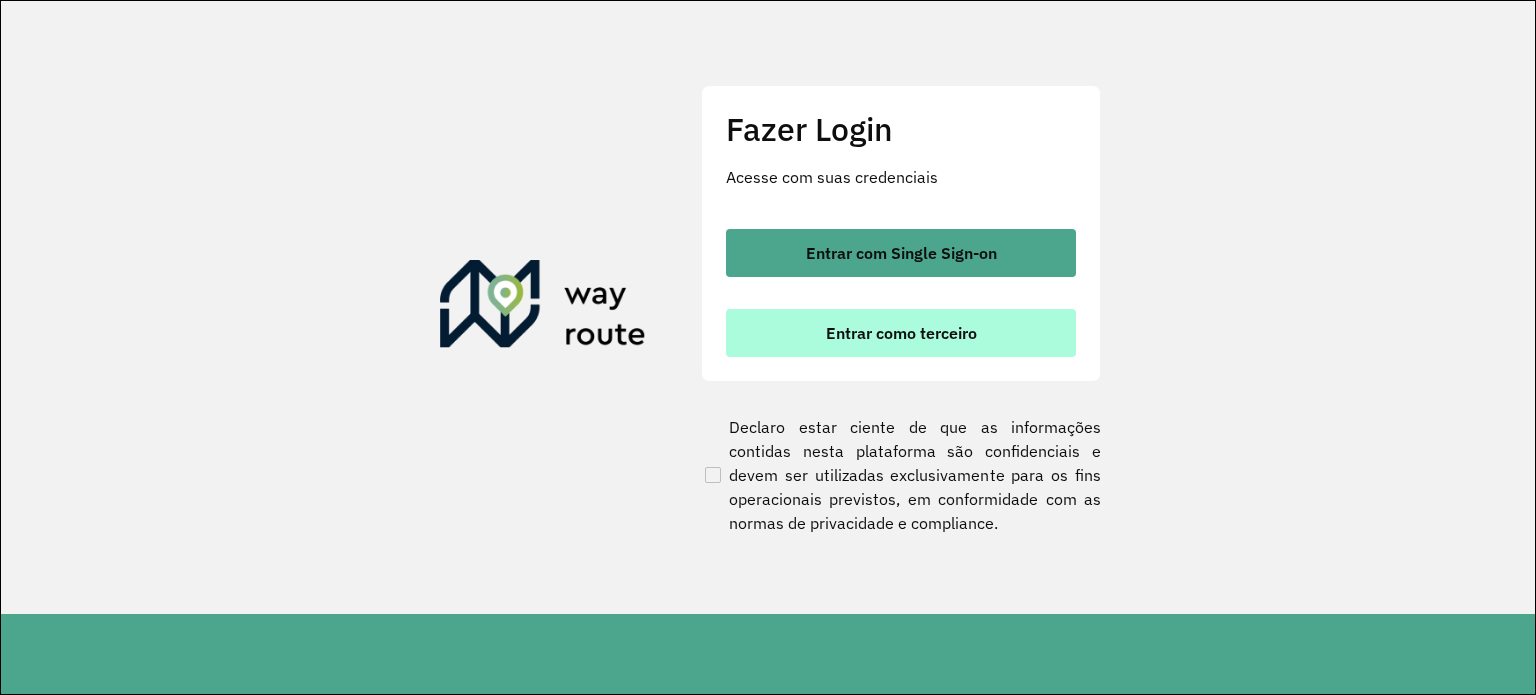click on "Entrar como terceiro" at bounding box center (901, 333) 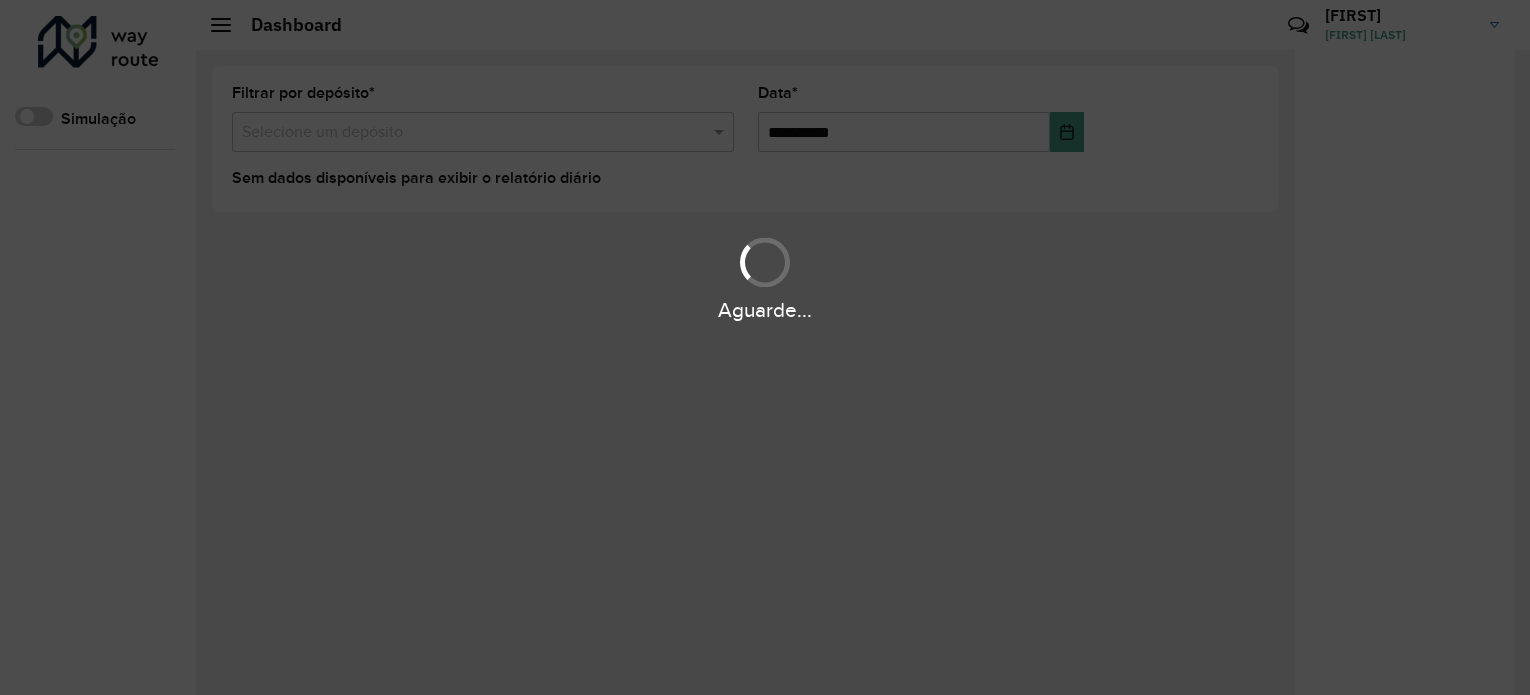 scroll, scrollTop: 0, scrollLeft: 0, axis: both 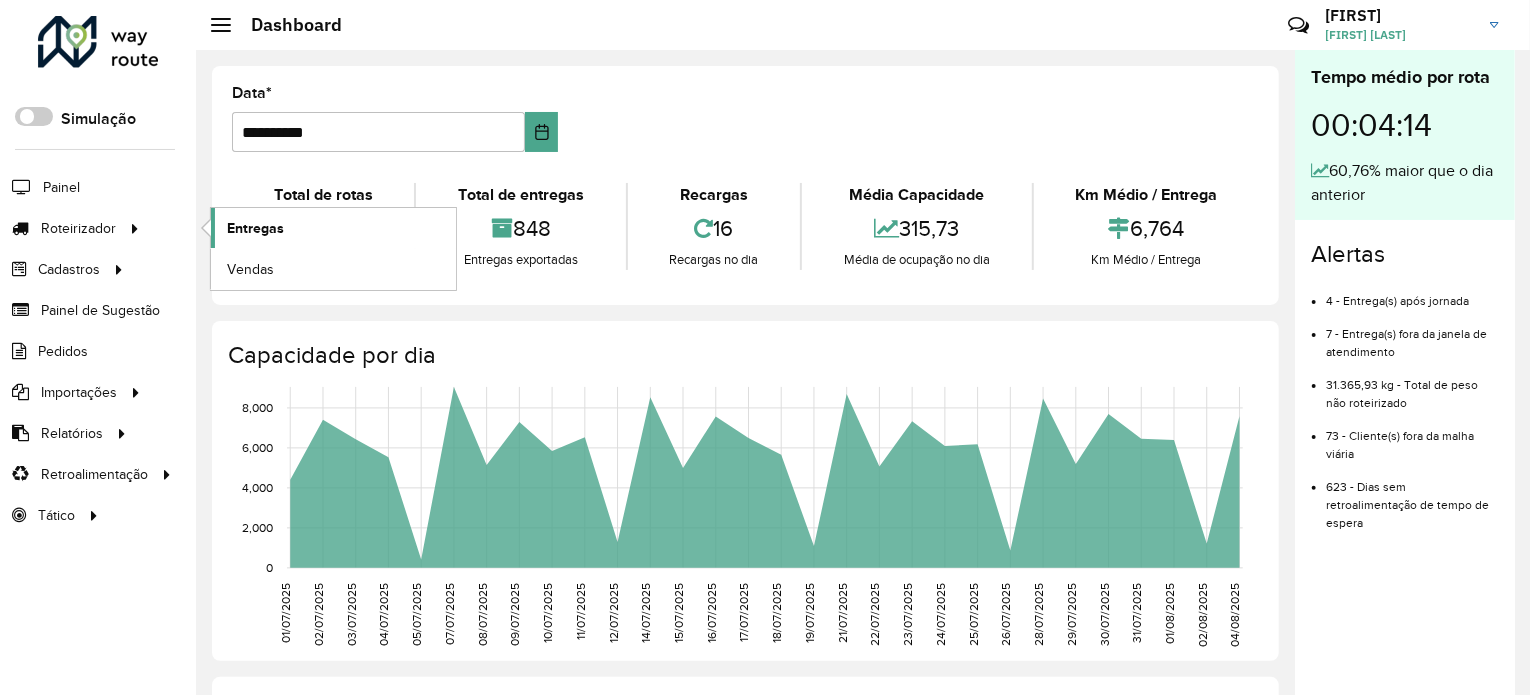 click on "Entregas" 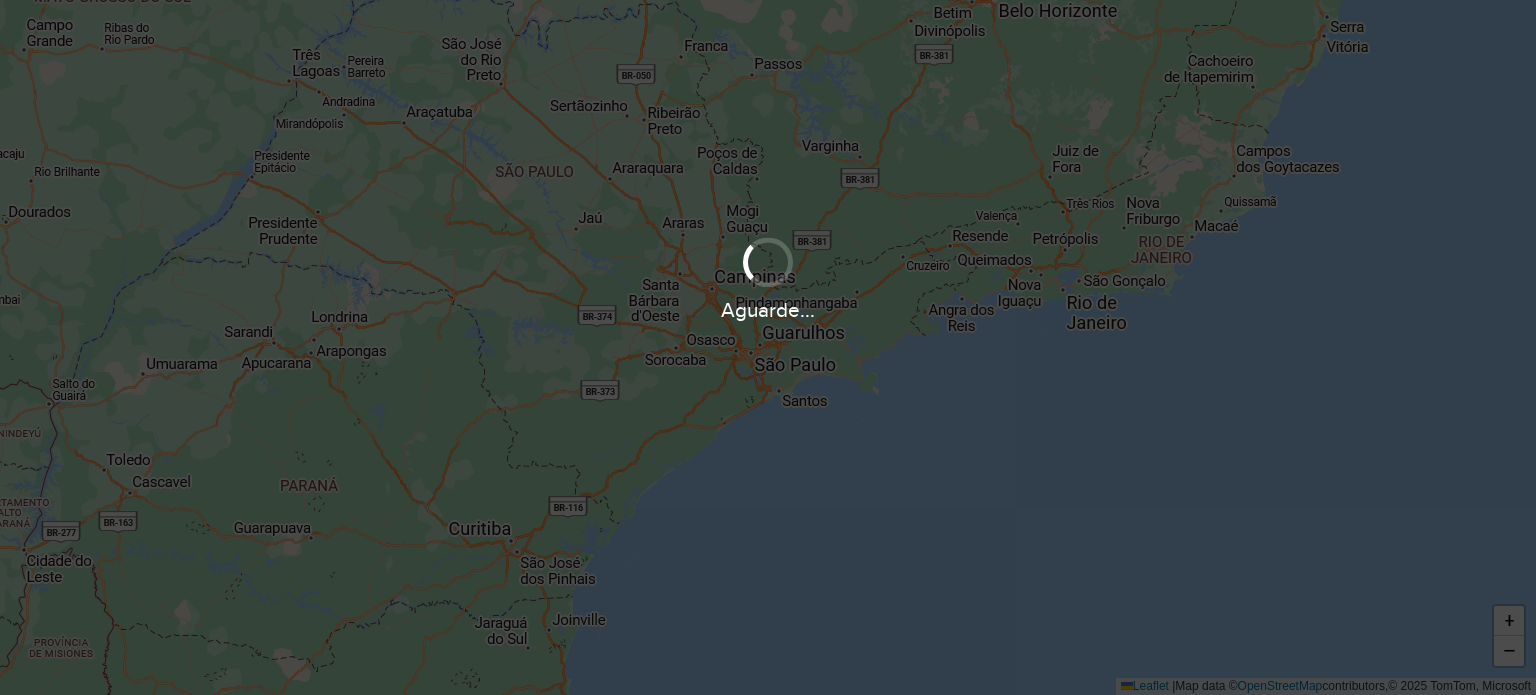 scroll, scrollTop: 0, scrollLeft: 0, axis: both 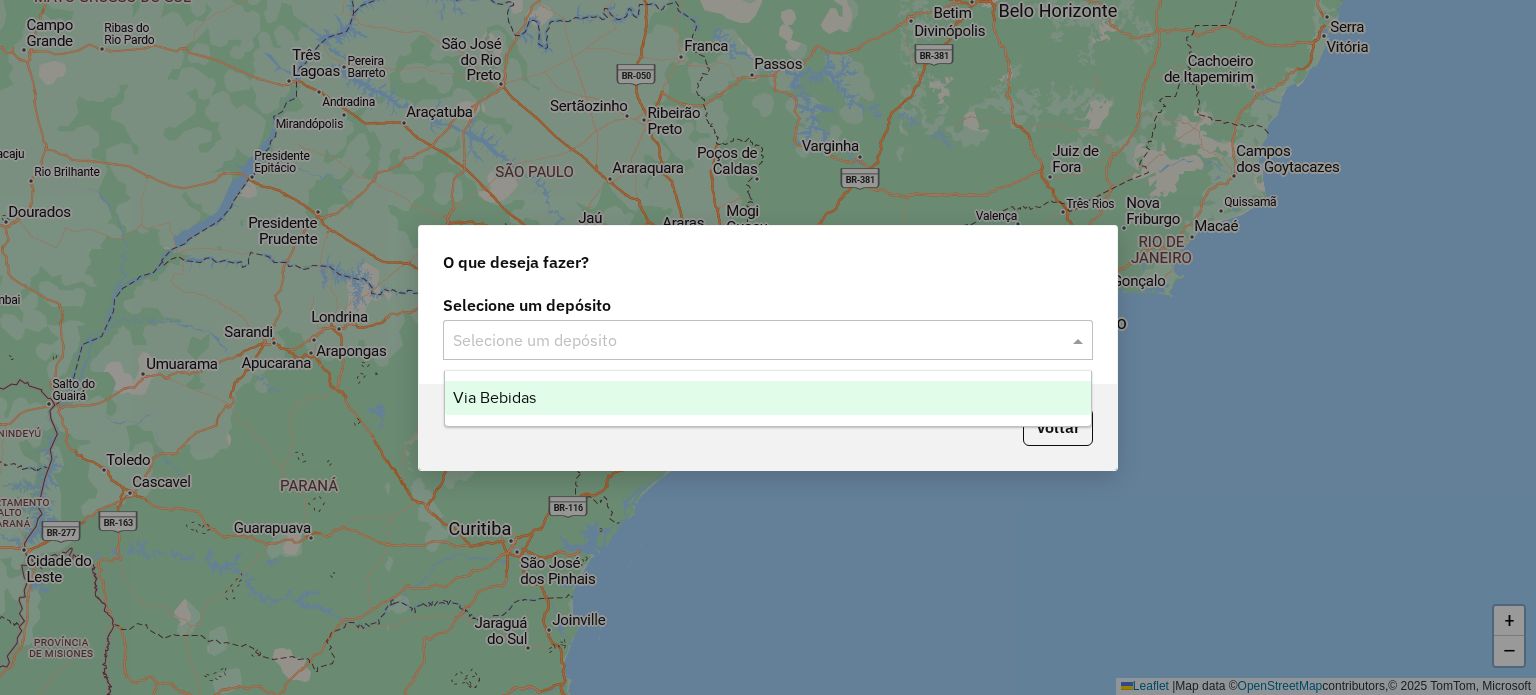 click 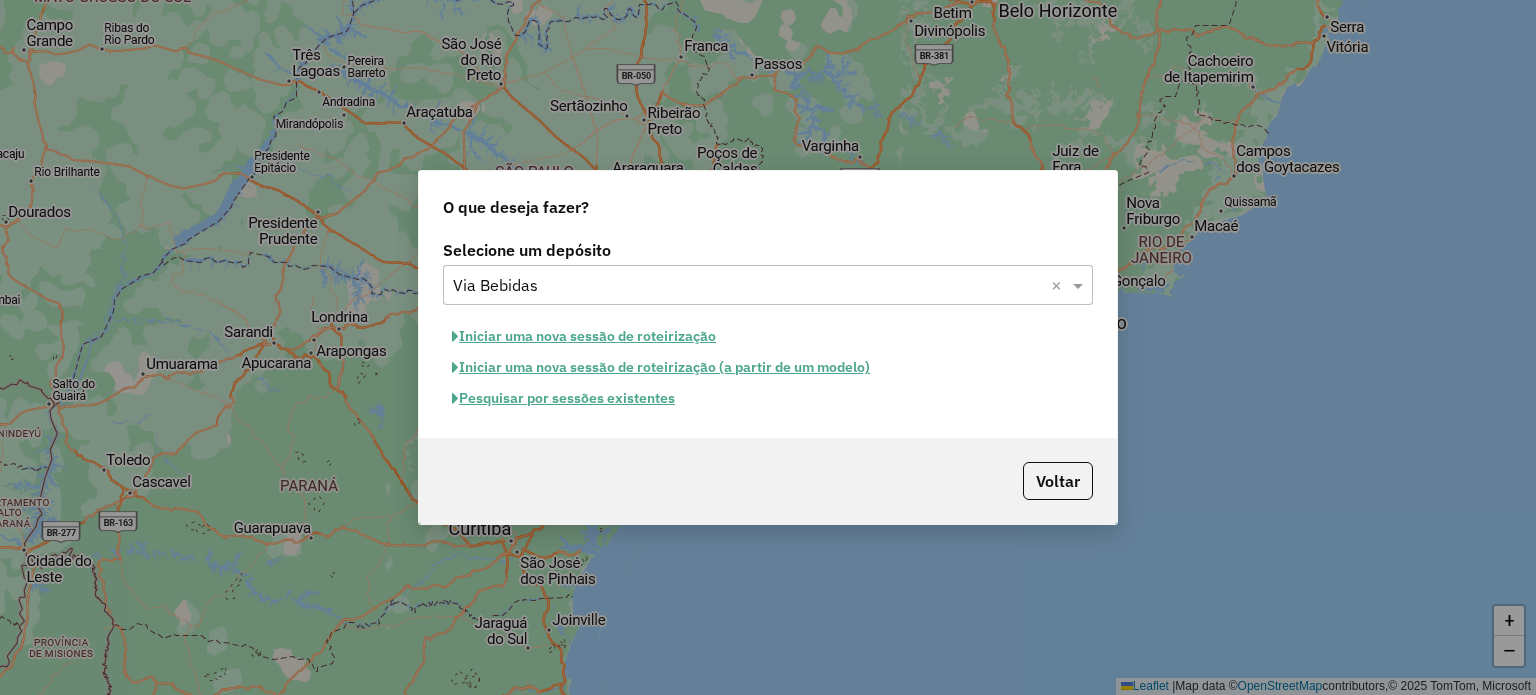 click on "Pesquisar por sessões existentes" 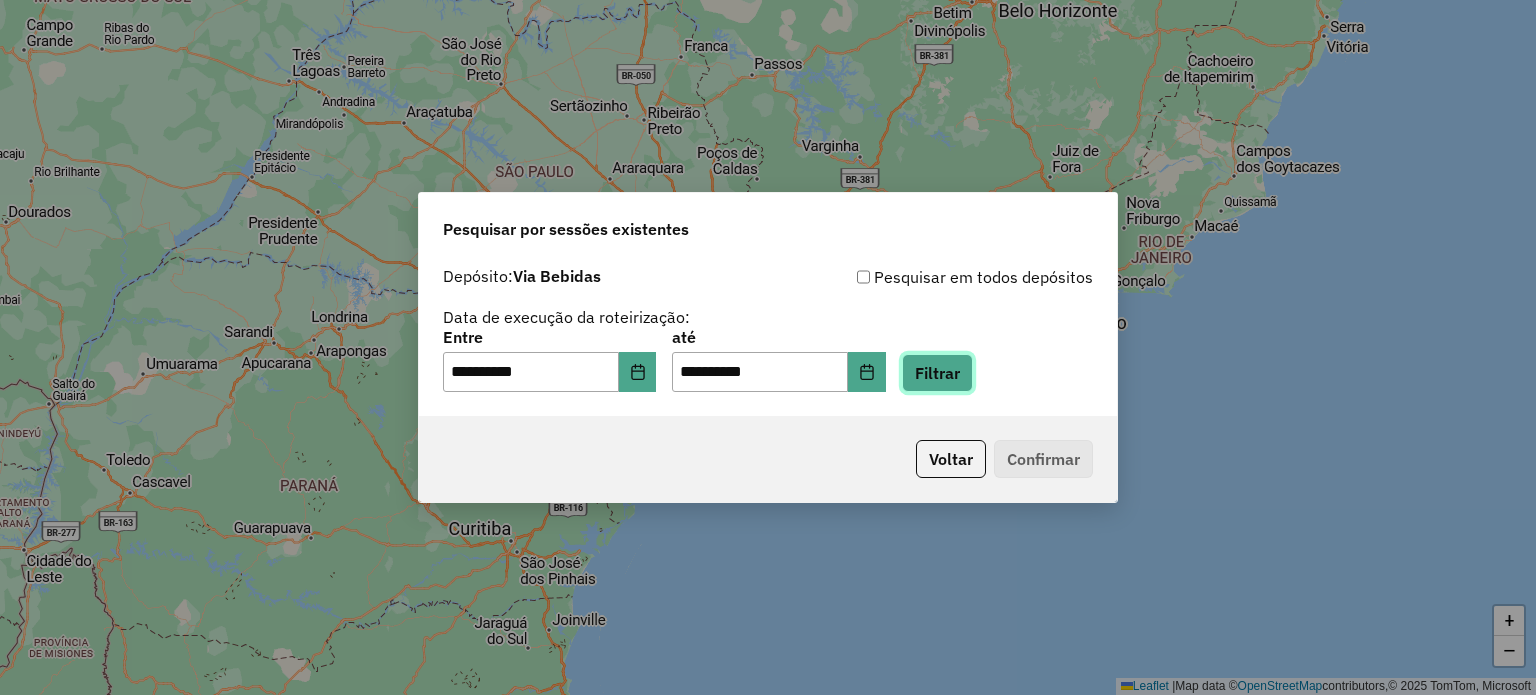click on "Filtrar" 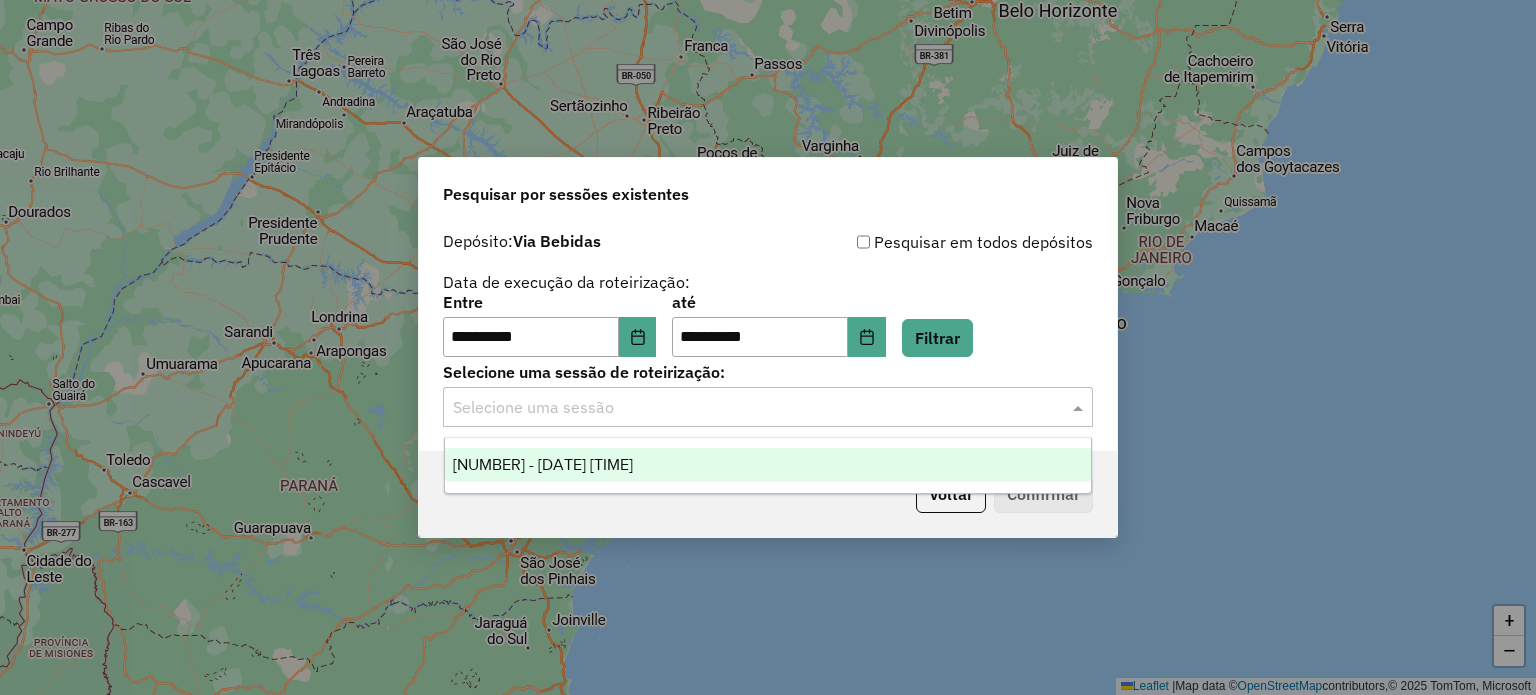 click 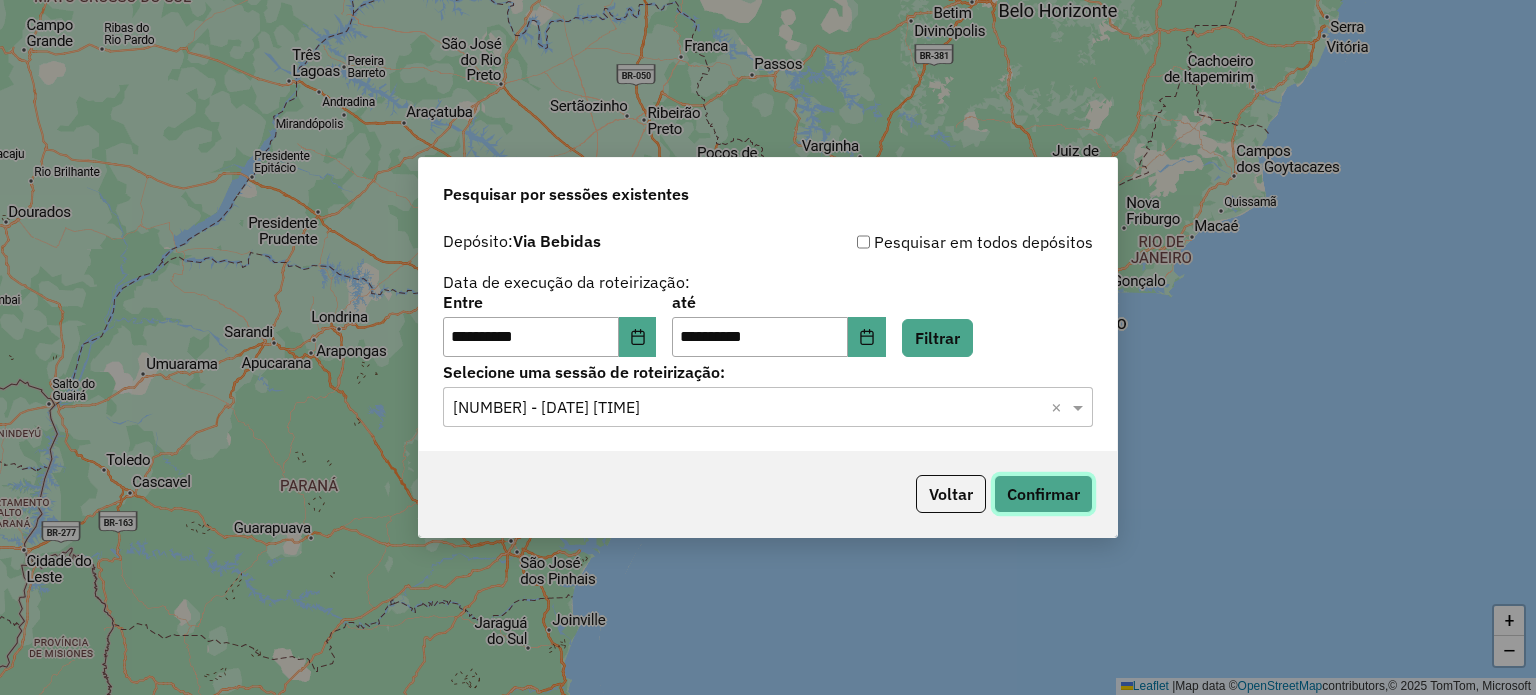 click on "Confirmar" 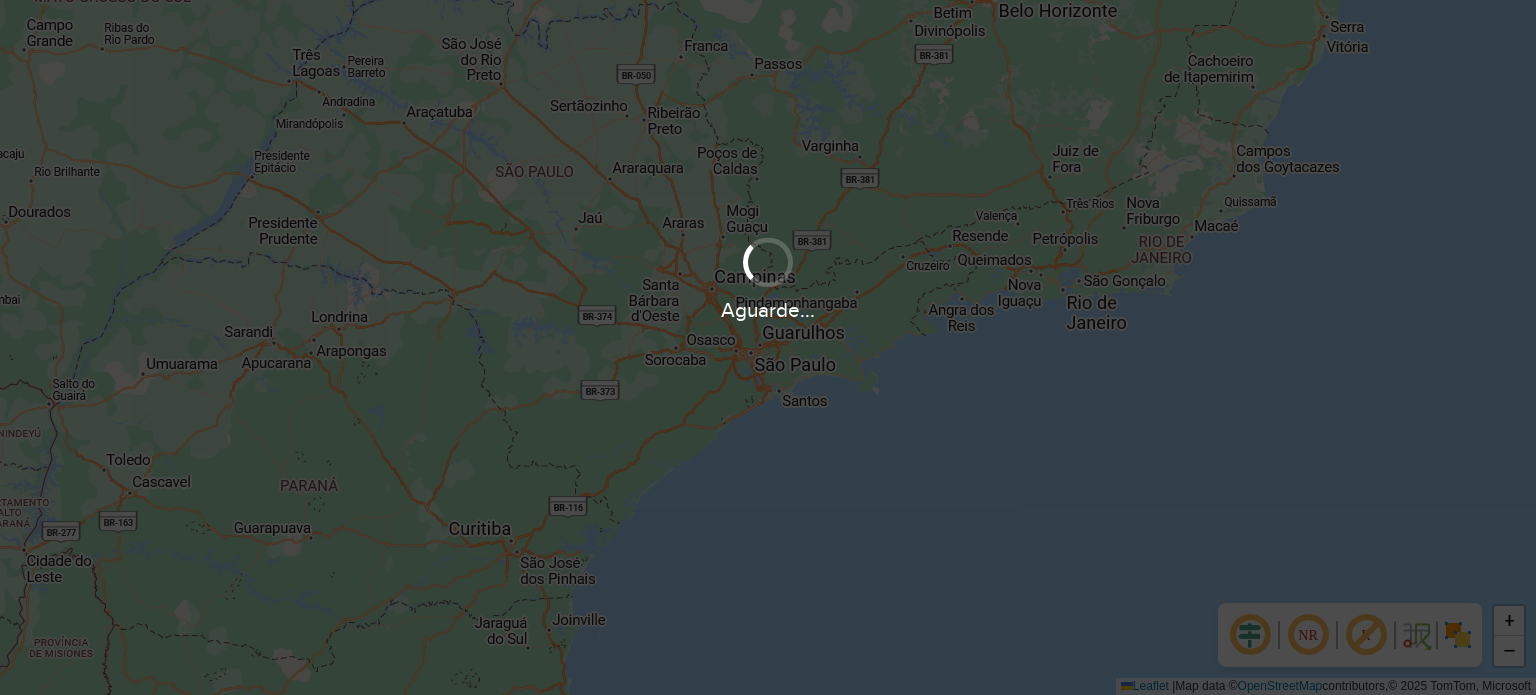 scroll, scrollTop: 0, scrollLeft: 0, axis: both 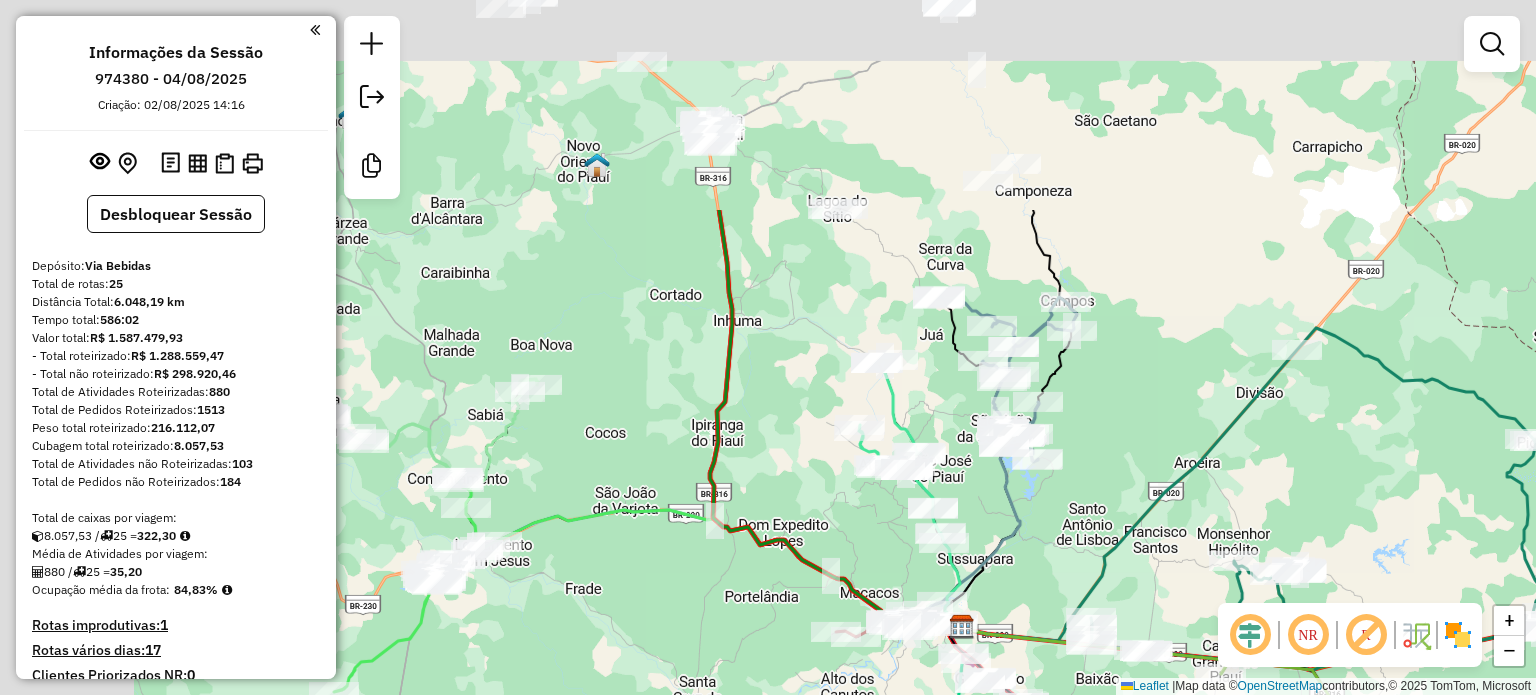 drag, startPoint x: 1057, startPoint y: 347, endPoint x: 1104, endPoint y: 489, distance: 149.57607 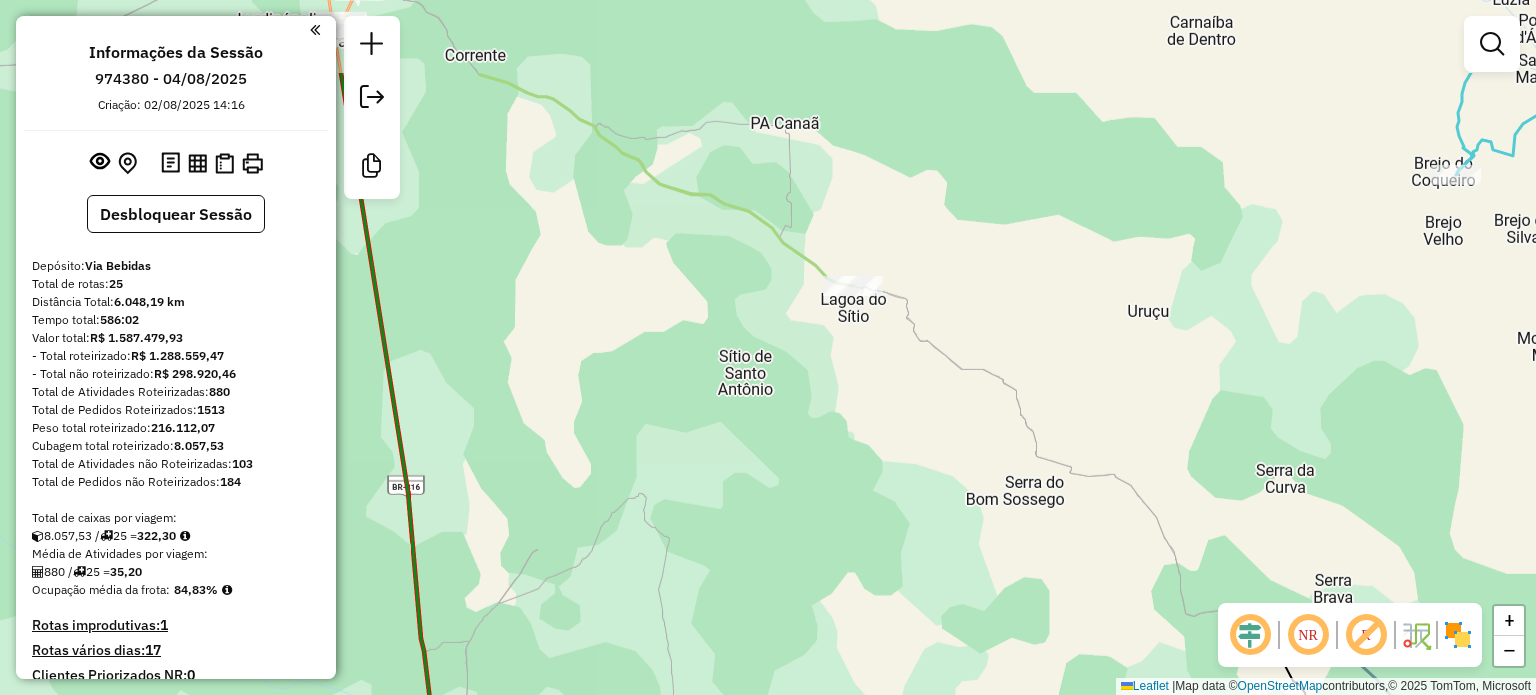 drag, startPoint x: 908, startPoint y: 231, endPoint x: 427, endPoint y: 187, distance: 483.00827 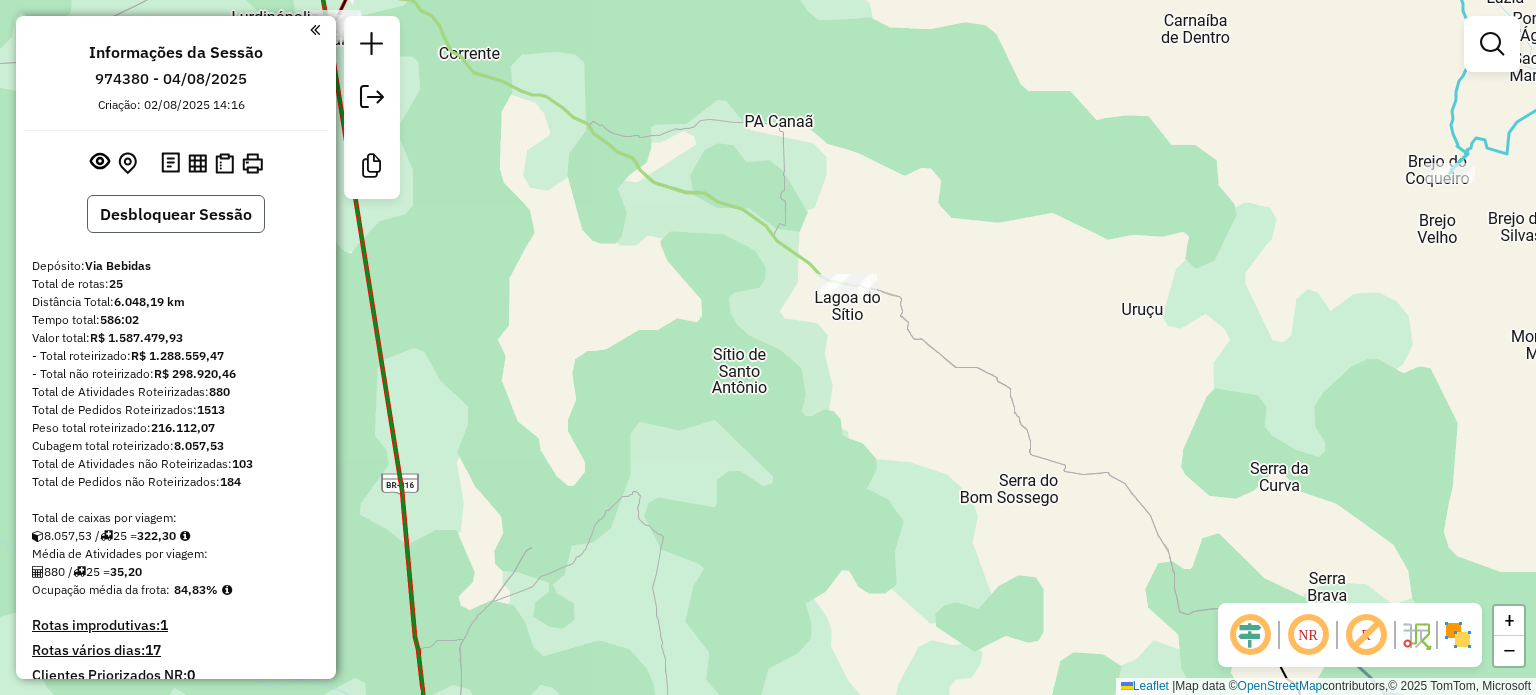 click on "Desbloquear Sessão" at bounding box center [176, 214] 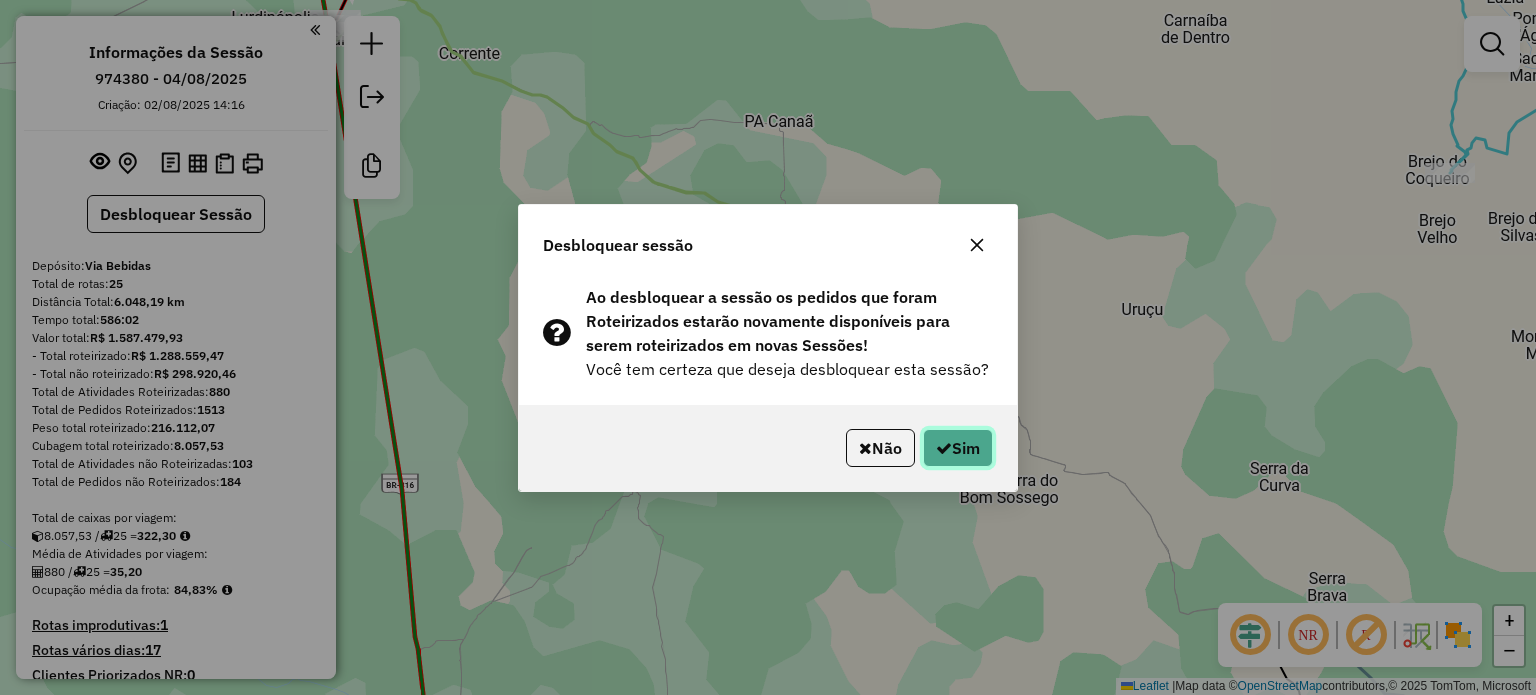 click on "Sim" 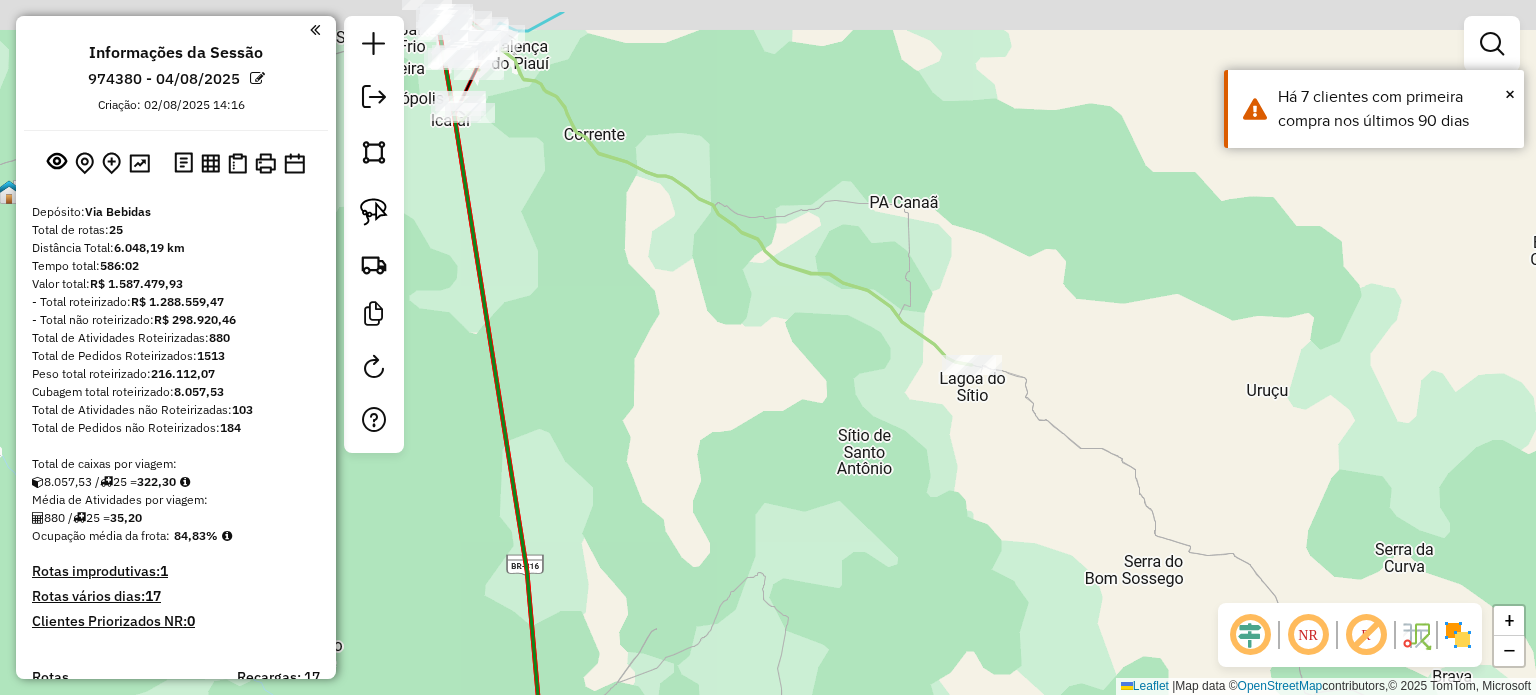 drag, startPoint x: 944, startPoint y: 256, endPoint x: 996, endPoint y: 294, distance: 64.40497 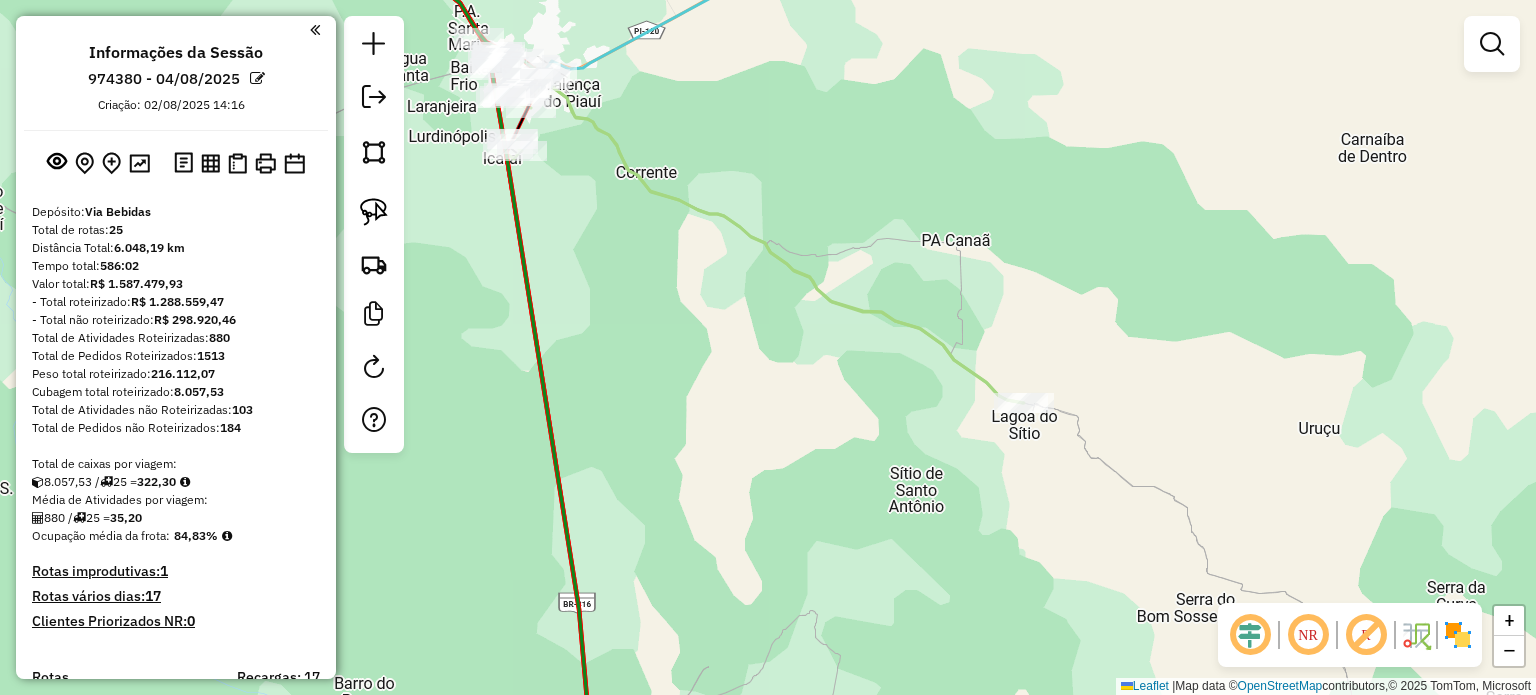 scroll, scrollTop: 300, scrollLeft: 0, axis: vertical 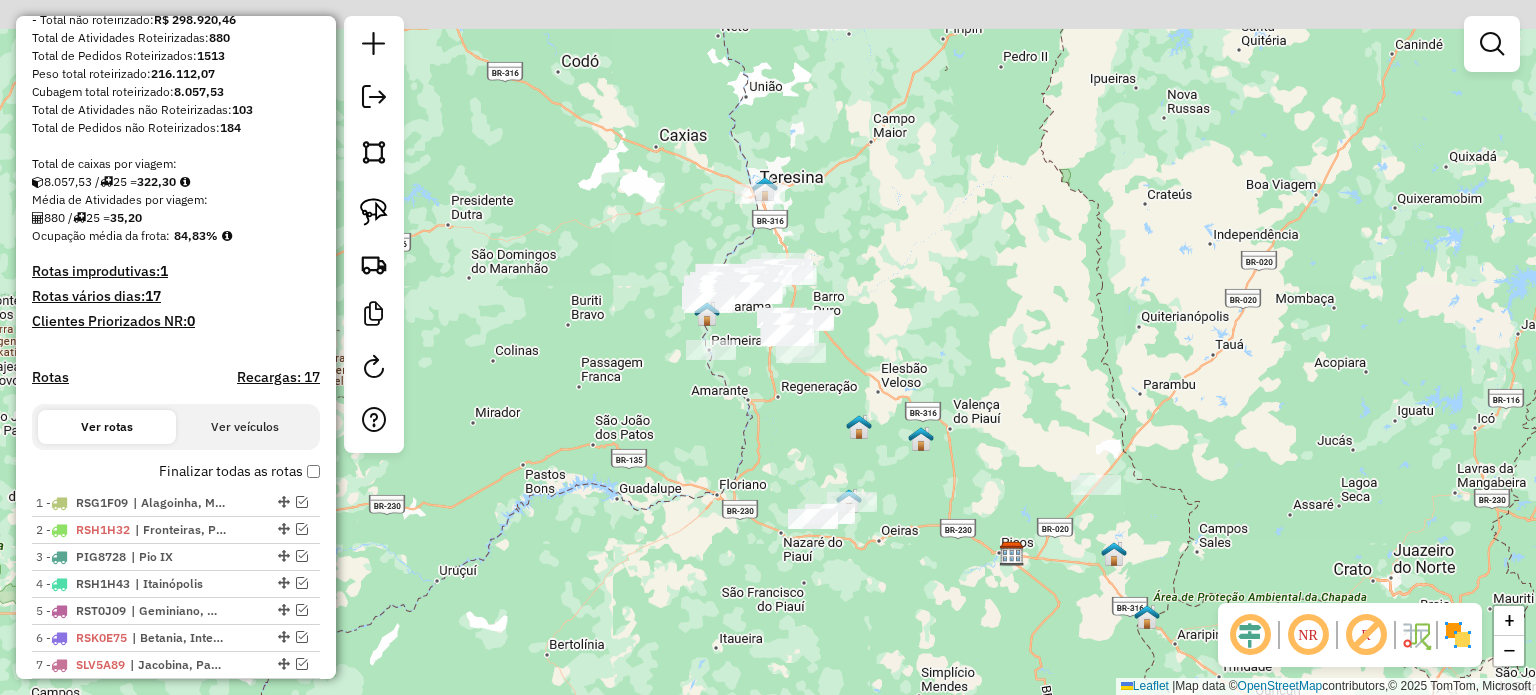 drag, startPoint x: 928, startPoint y: 299, endPoint x: 965, endPoint y: 431, distance: 137.08757 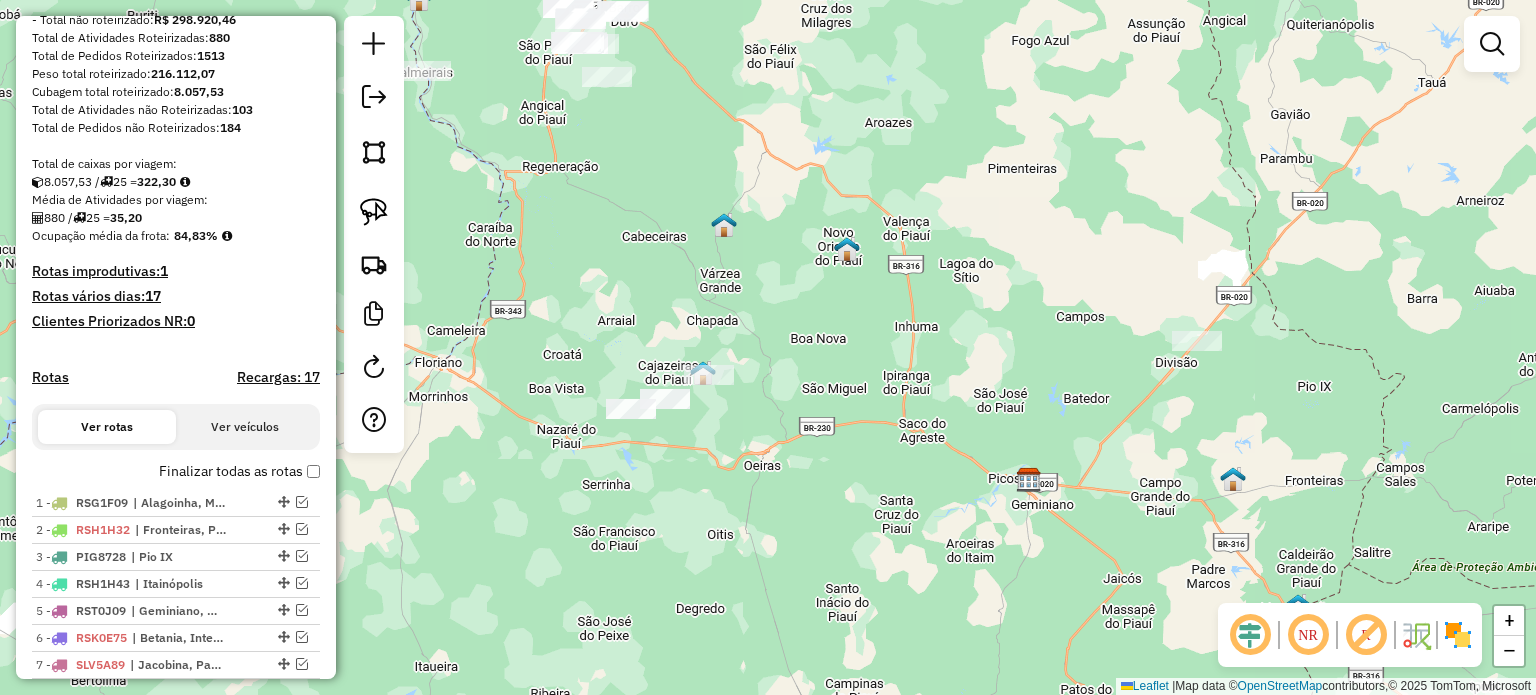 drag, startPoint x: 1110, startPoint y: 490, endPoint x: 1099, endPoint y: 342, distance: 148.40822 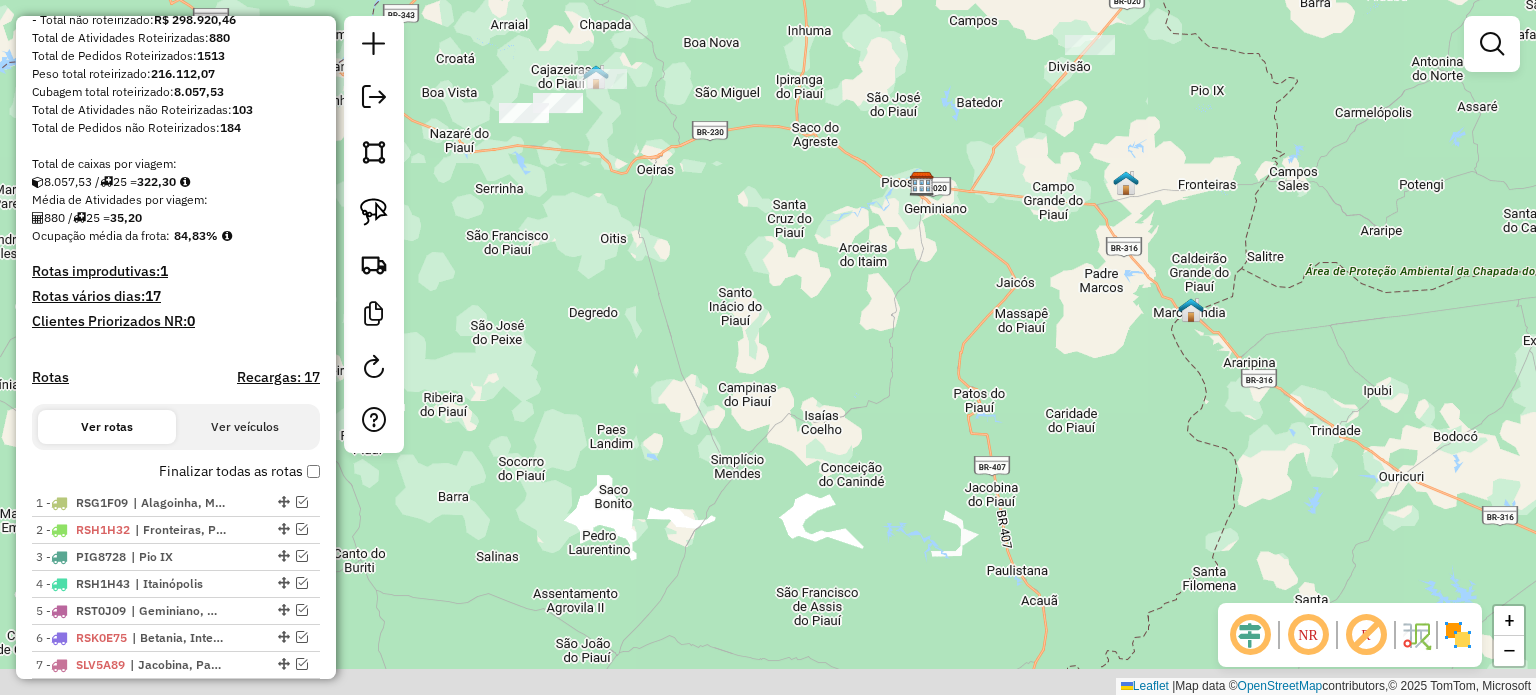 drag, startPoint x: 908, startPoint y: 586, endPoint x: 779, endPoint y: 279, distance: 333.0015 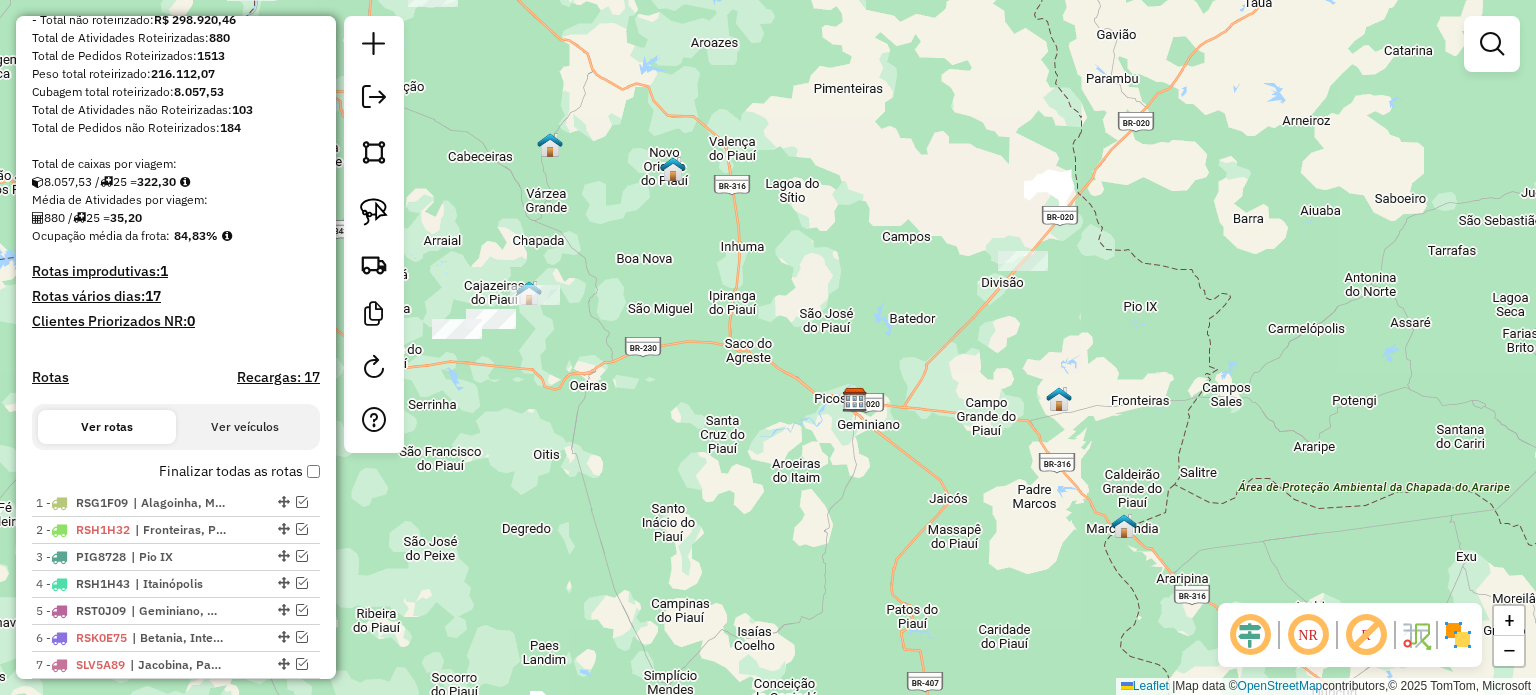 drag, startPoint x: 960, startPoint y: 265, endPoint x: 976, endPoint y: 513, distance: 248.5156 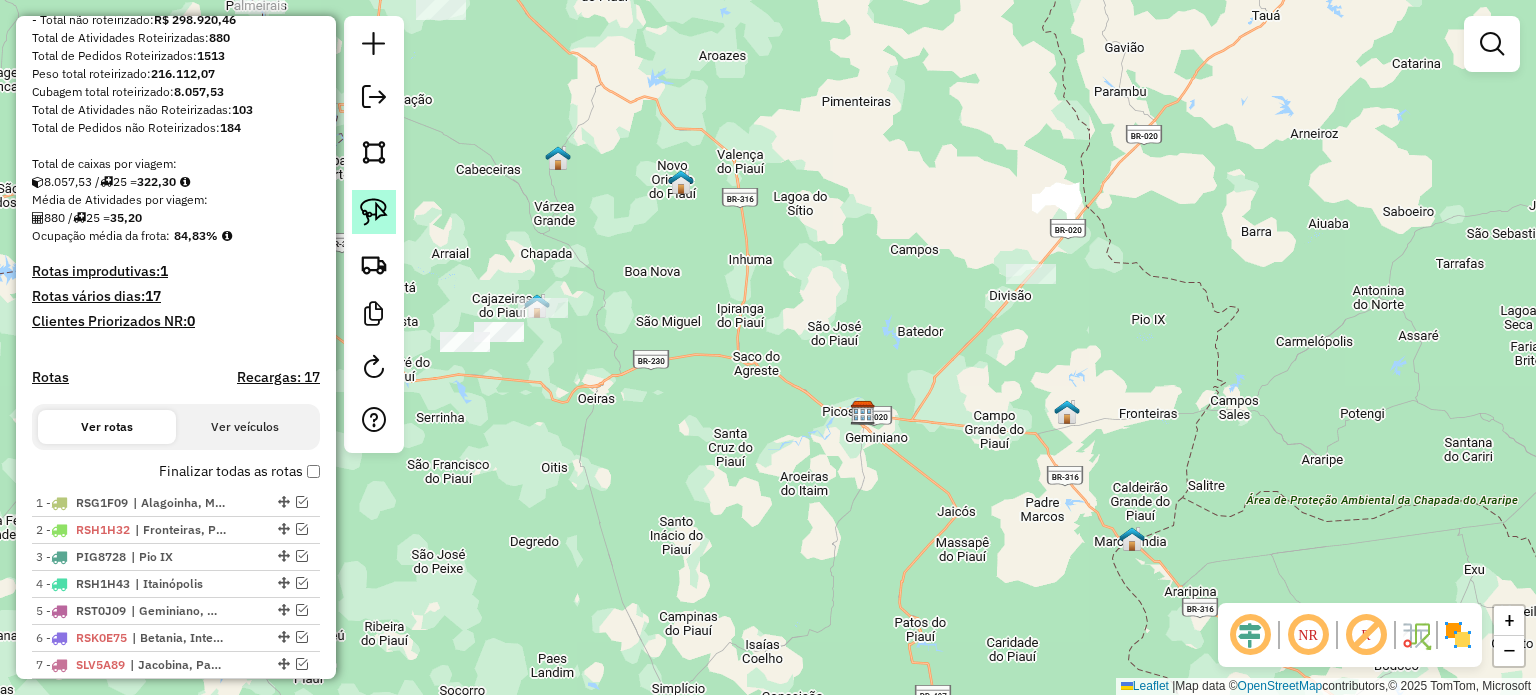 click 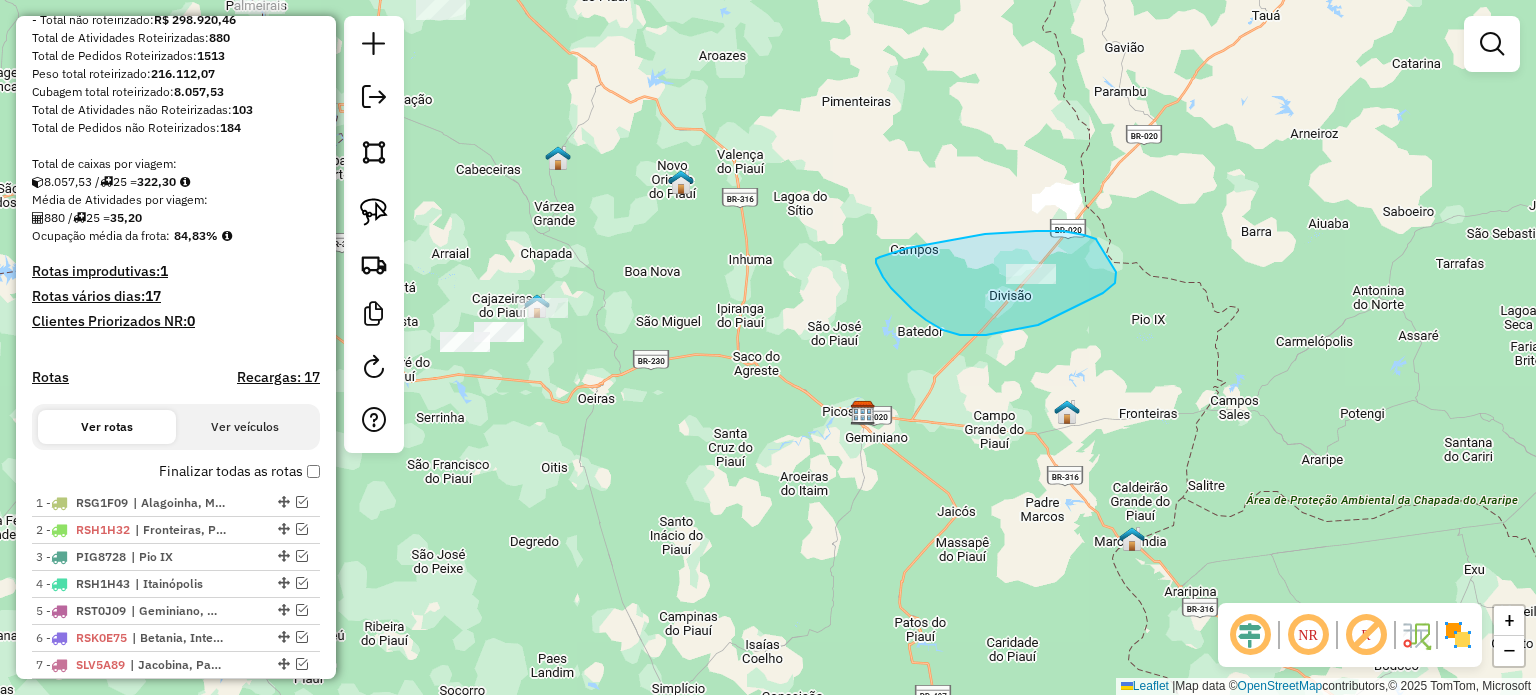 drag, startPoint x: 1063, startPoint y: 231, endPoint x: 1116, endPoint y: 270, distance: 65.802734 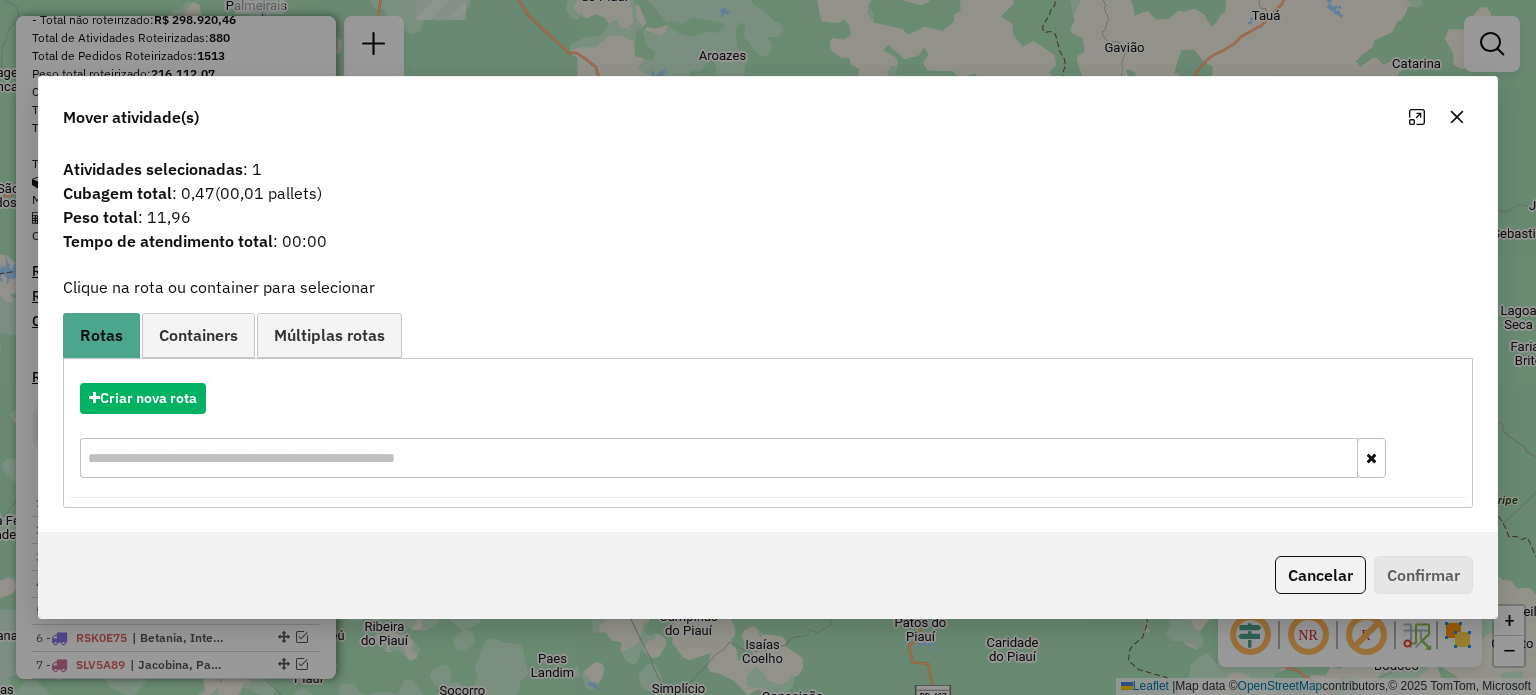 click 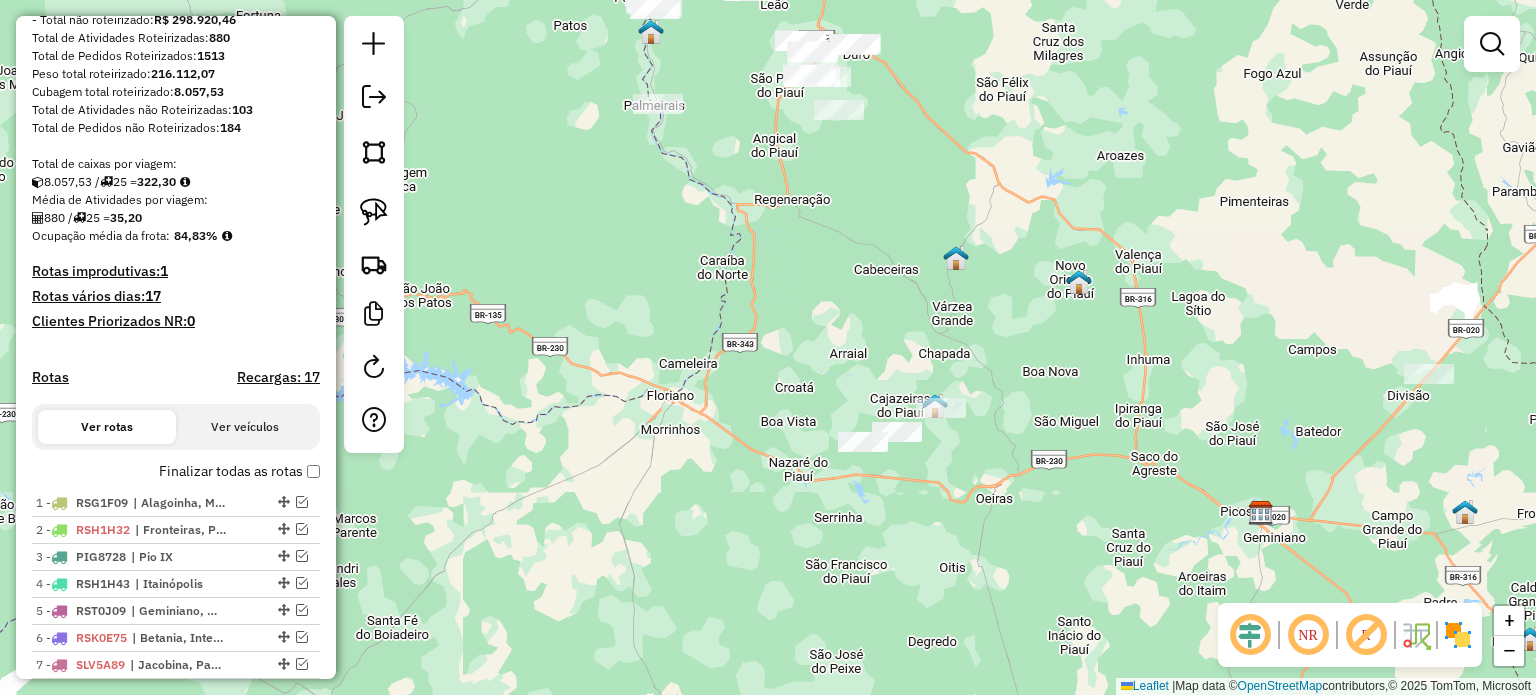 drag, startPoint x: 740, startPoint y: 223, endPoint x: 1065, endPoint y: 312, distance: 336.96588 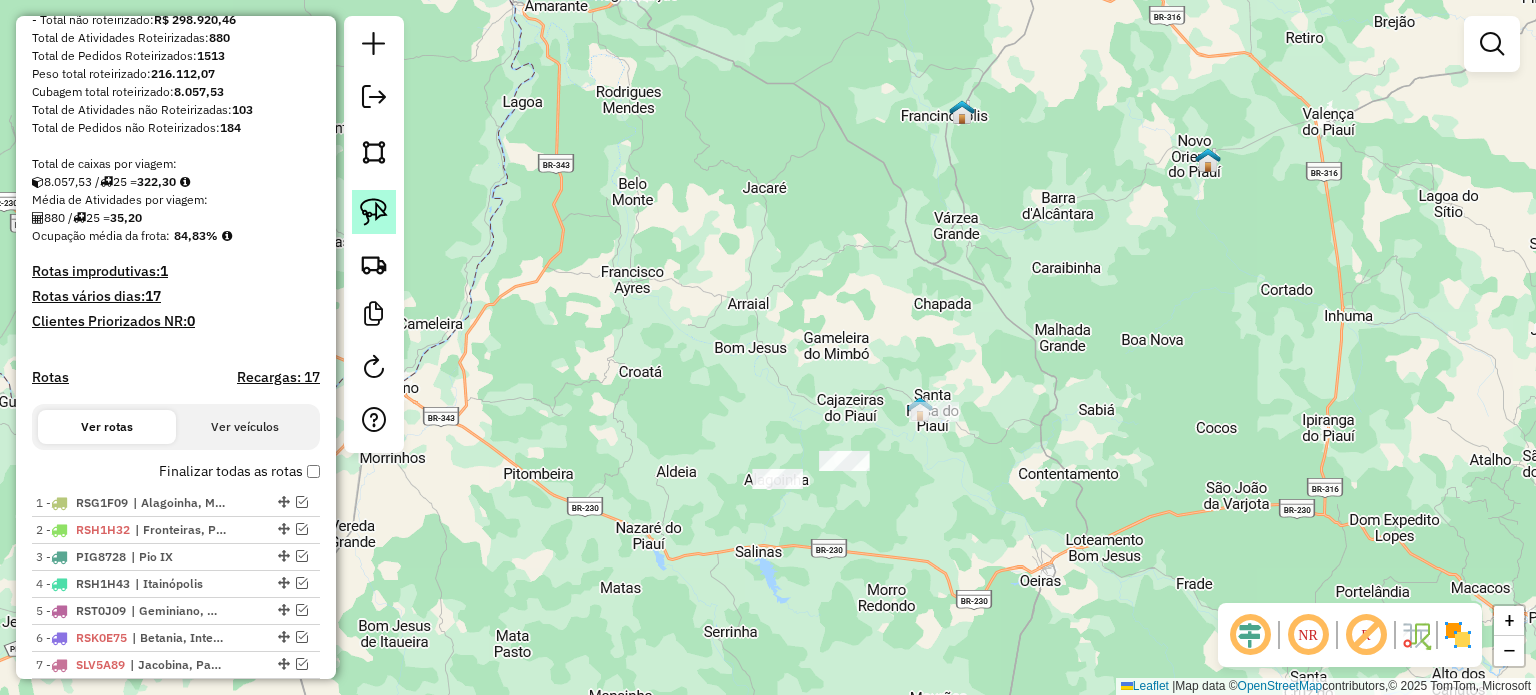 click 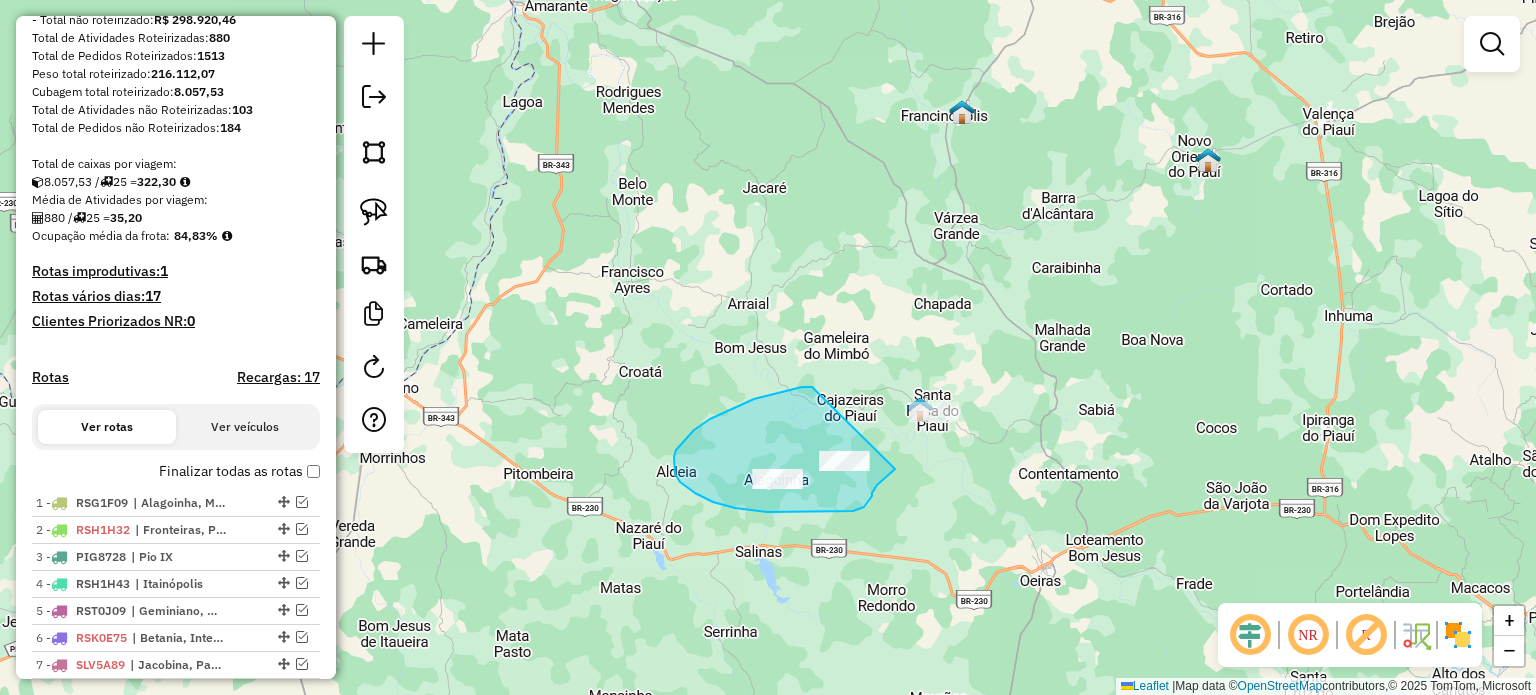 drag, startPoint x: 694, startPoint y: 430, endPoint x: 895, endPoint y: 469, distance: 204.74863 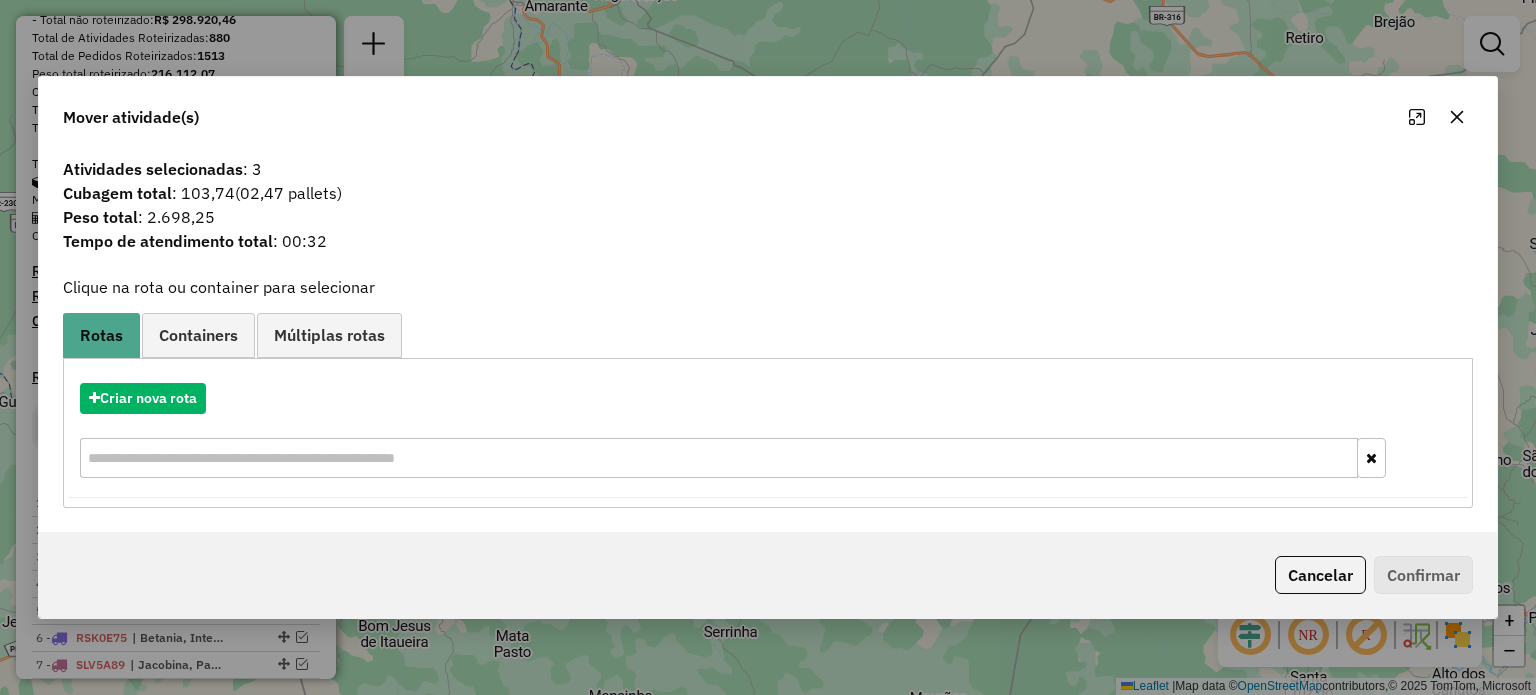 click on "Mover atividade(s)" 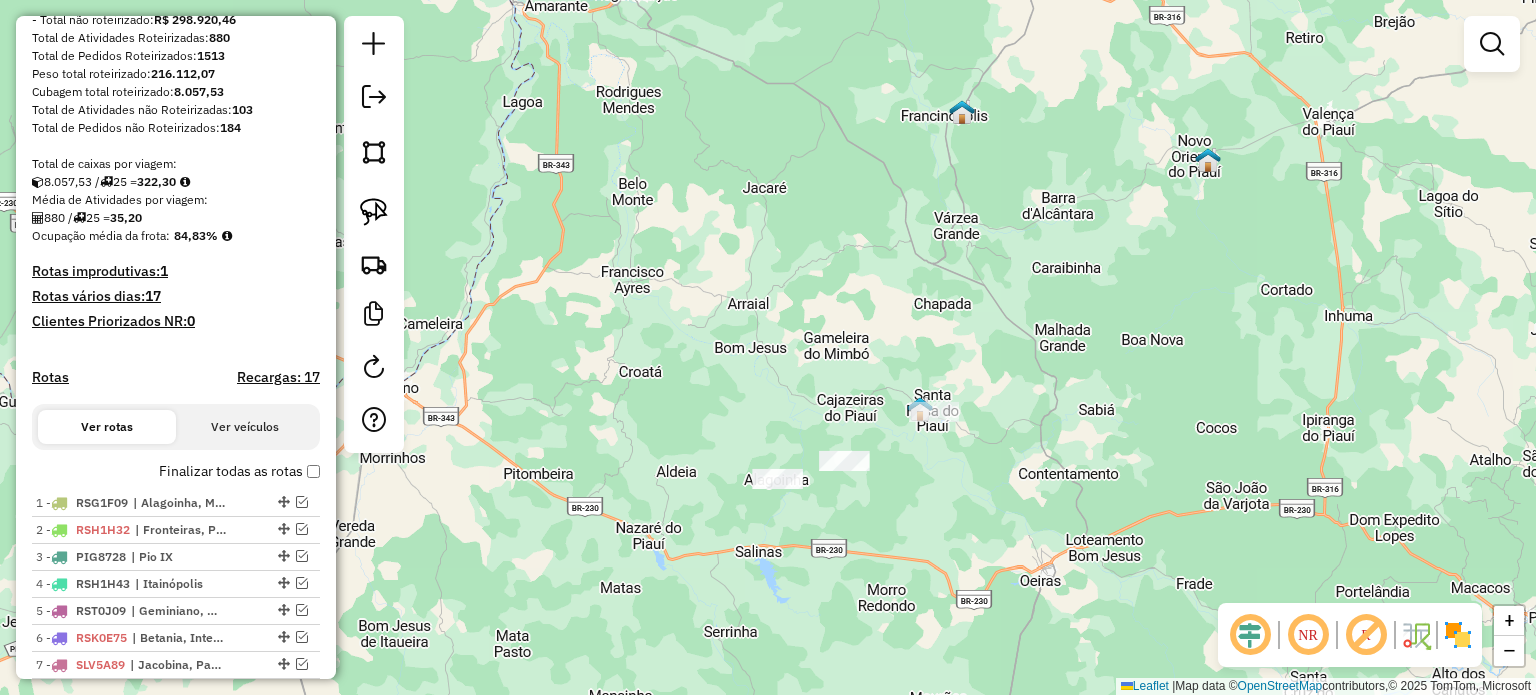 drag, startPoint x: 377, startPoint y: 204, endPoint x: 415, endPoint y: 209, distance: 38.327538 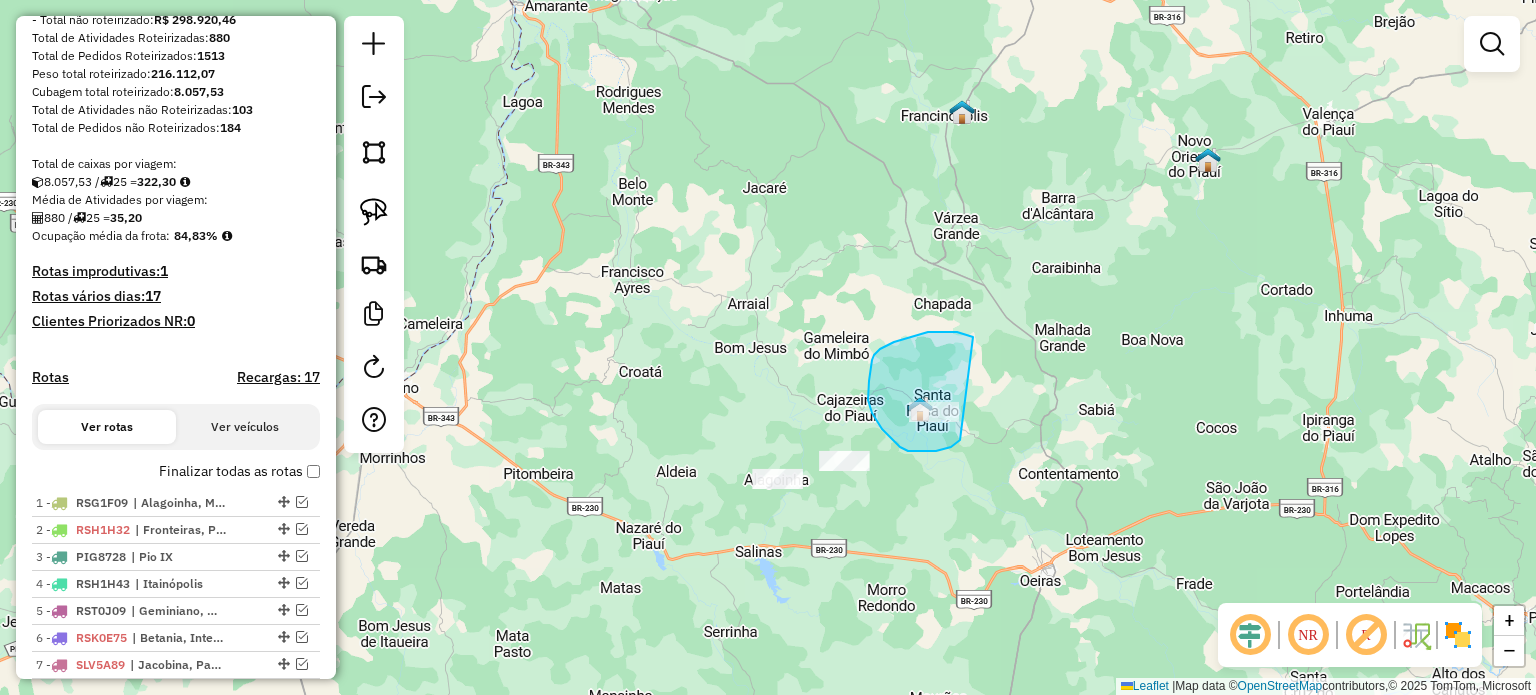 drag, startPoint x: 968, startPoint y: 335, endPoint x: 966, endPoint y: 420, distance: 85.02353 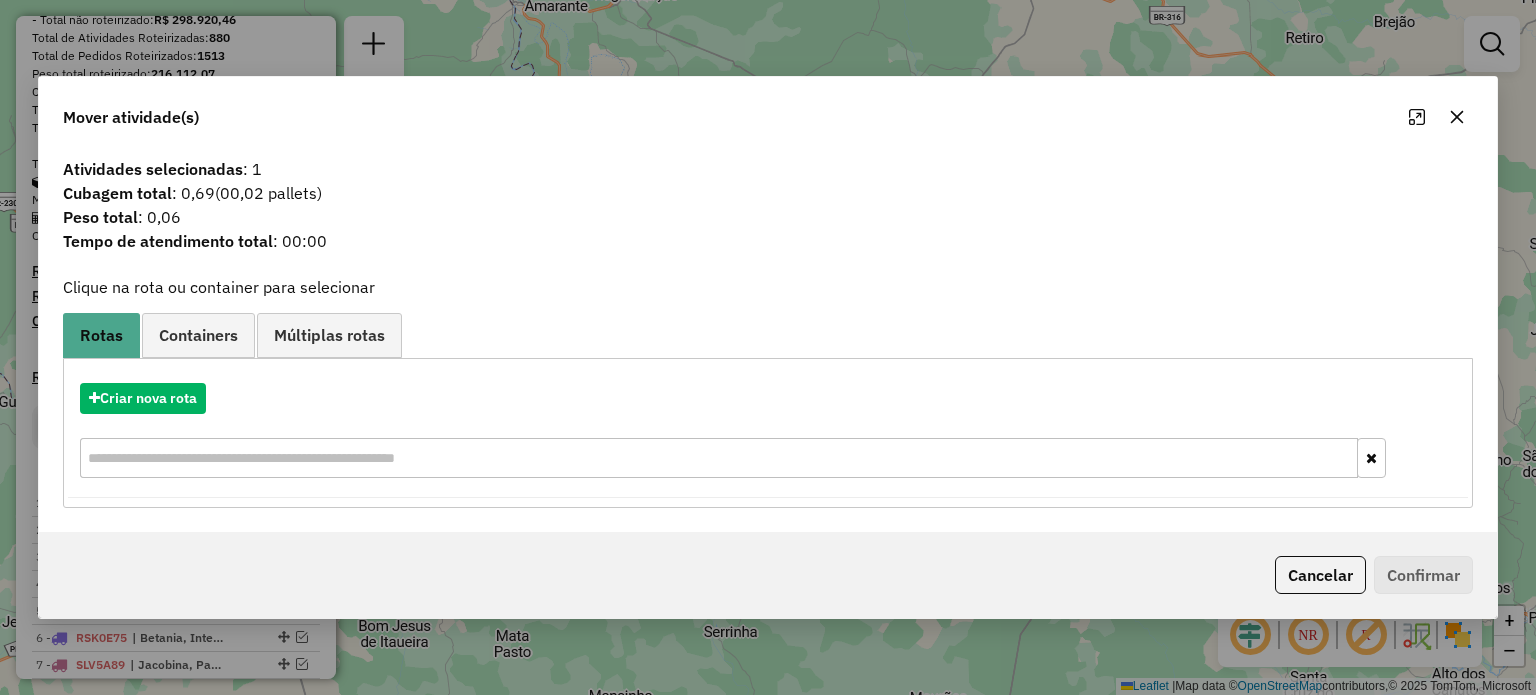 click on "Mover atividade(s)" 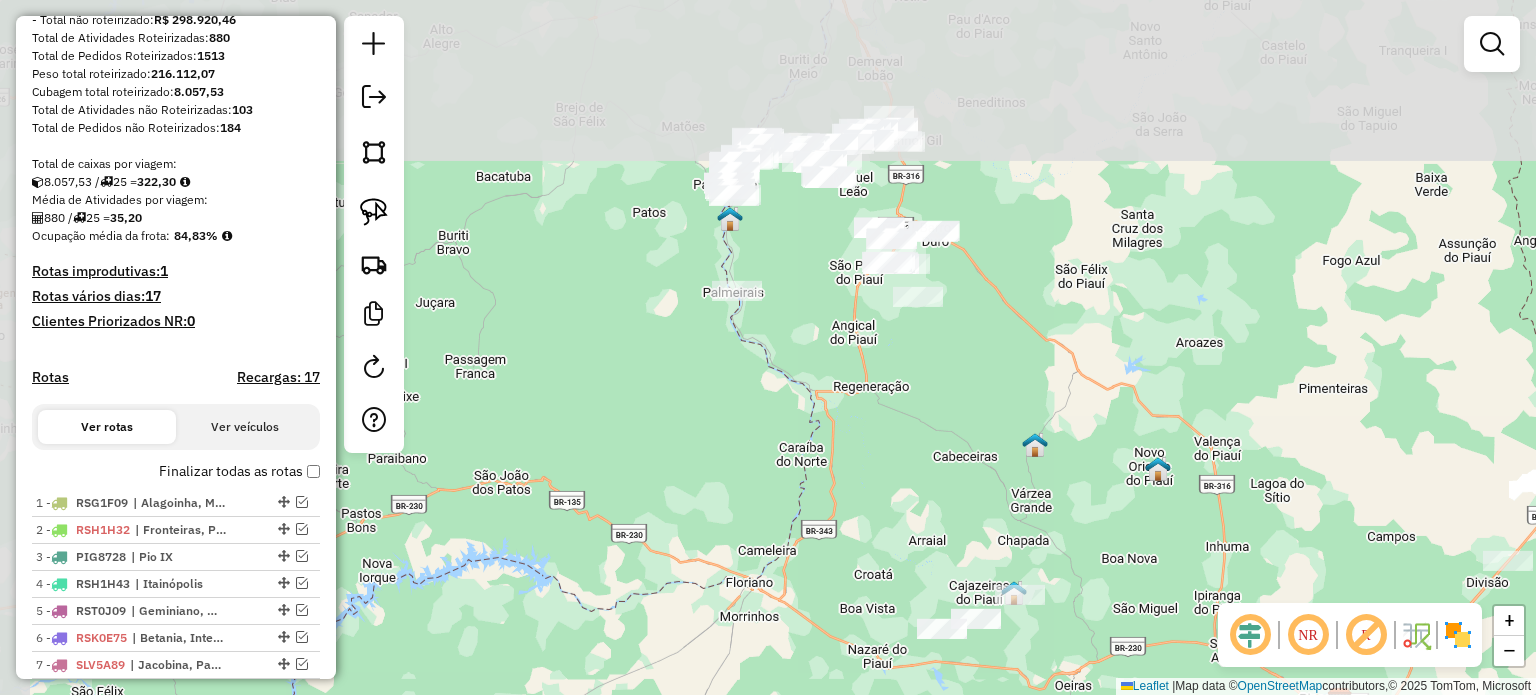 drag, startPoint x: 764, startPoint y: 212, endPoint x: 905, endPoint y: 454, distance: 280.08035 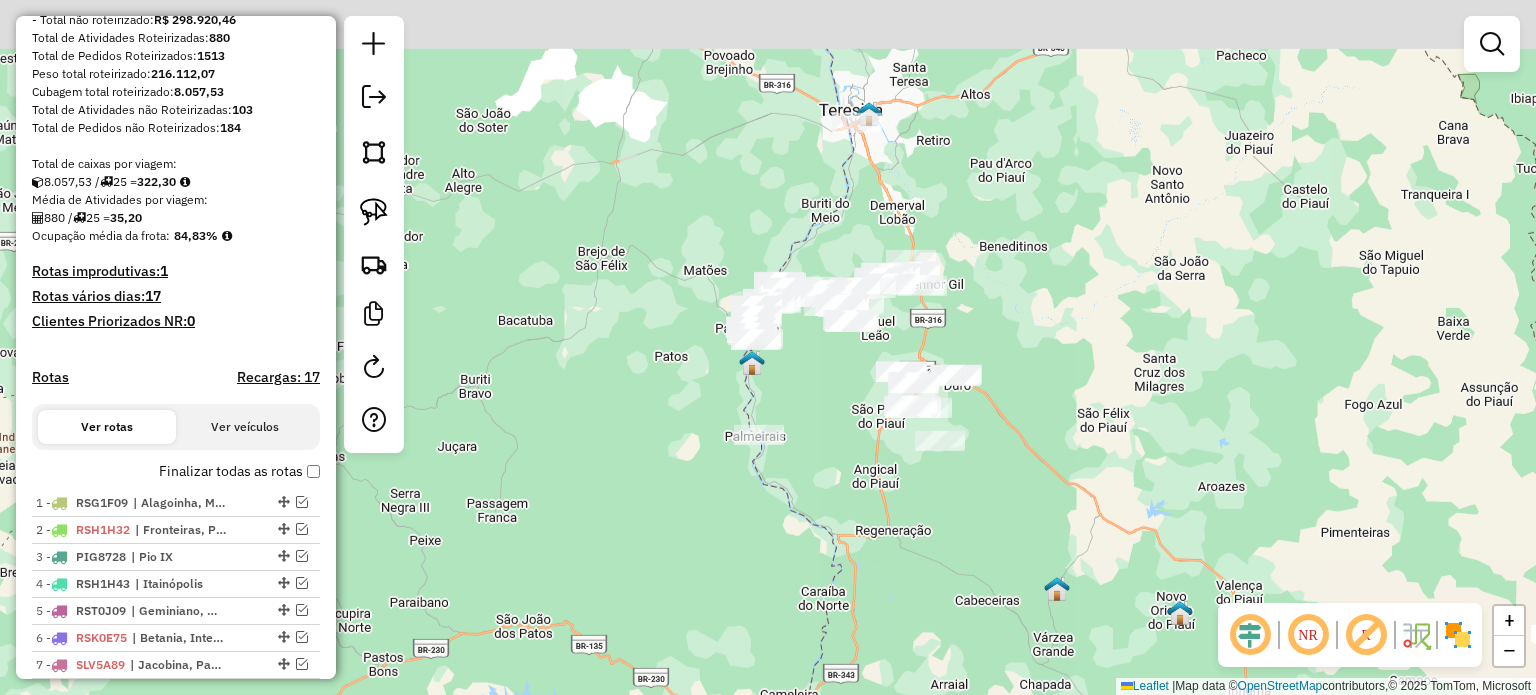 drag, startPoint x: 871, startPoint y: 401, endPoint x: 865, endPoint y: 435, distance: 34.525352 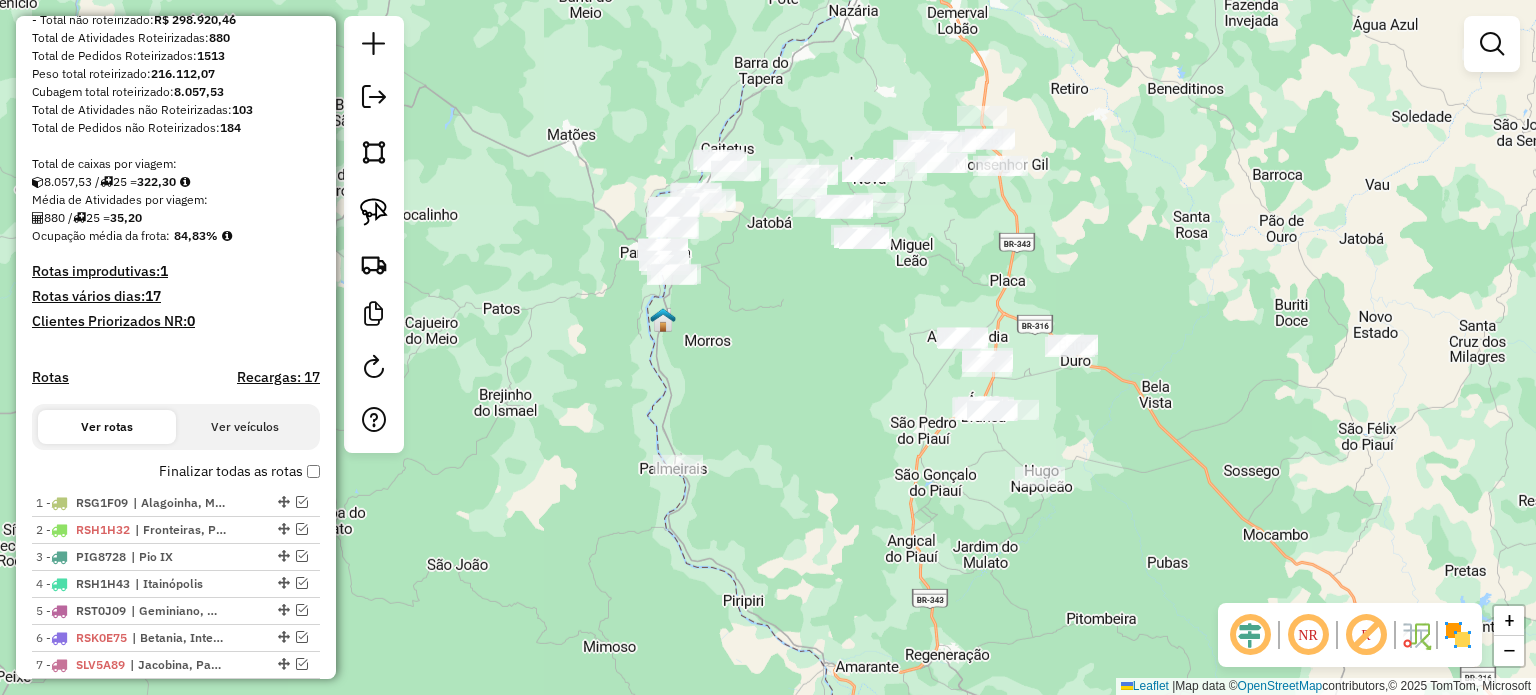 click on "Janela de atendimento Grade de atendimento Capacidade Transportadoras Veículos Cliente Pedidos  Rotas Selecione os dias de semana para filtrar as janelas de atendimento  Seg   Ter   Qua   Qui   Sex   Sáb   Dom  Informe o período da janela de atendimento: De: Até:  Filtrar exatamente a janela do cliente  Considerar janela de atendimento padrão  Selecione os dias de semana para filtrar as grades de atendimento  Seg   Ter   Qua   Qui   Sex   Sáb   Dom   Considerar clientes sem dia de atendimento cadastrado  Clientes fora do dia de atendimento selecionado Filtrar as atividades entre os valores definidos abaixo:  Peso mínimo:   Peso máximo:   Cubagem mínima:   Cubagem máxima:   De:   Até:  Filtrar as atividades entre o tempo de atendimento definido abaixo:  De:   Até:   Considerar capacidade total dos clientes não roteirizados Transportadora: Selecione um ou mais itens Tipo de veículo: Selecione um ou mais itens Veículo: Selecione um ou mais itens Motorista: Selecione um ou mais itens Nome: Rótulo:" 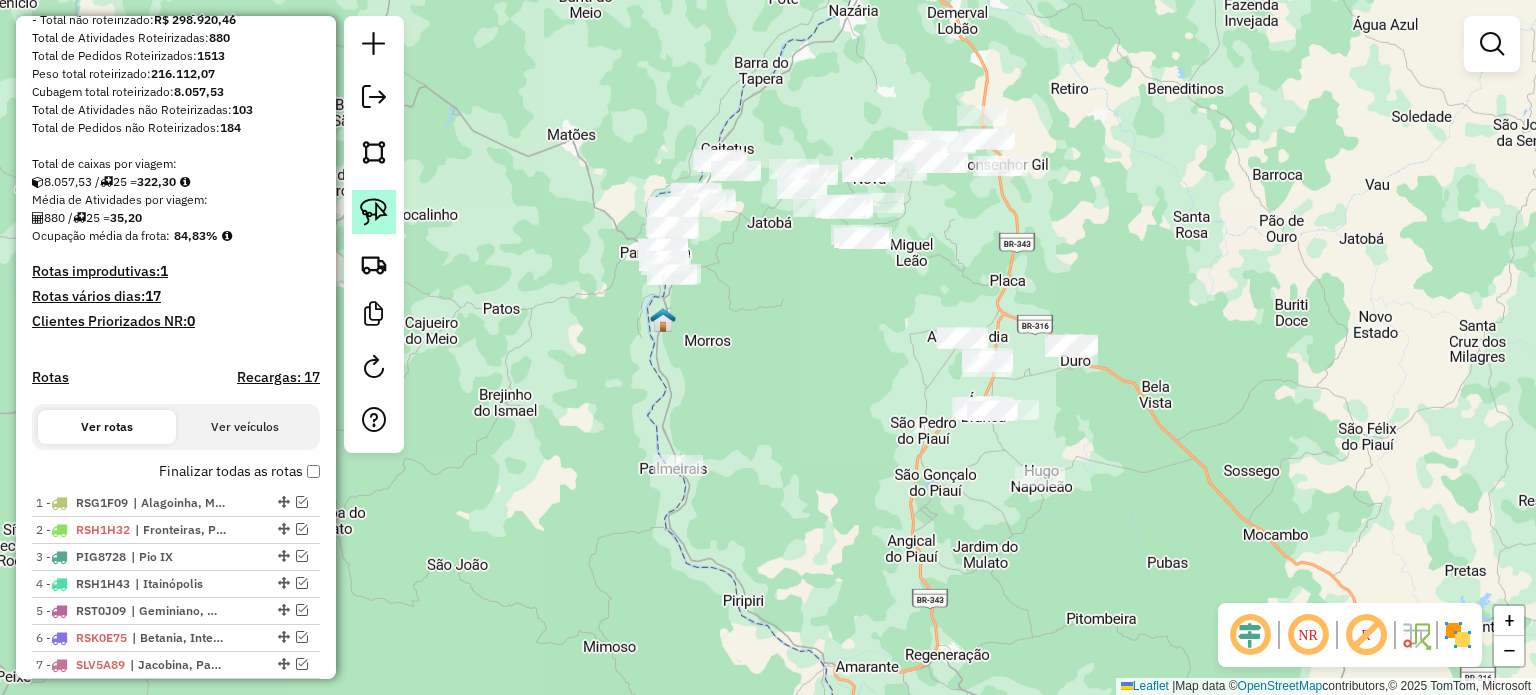 click 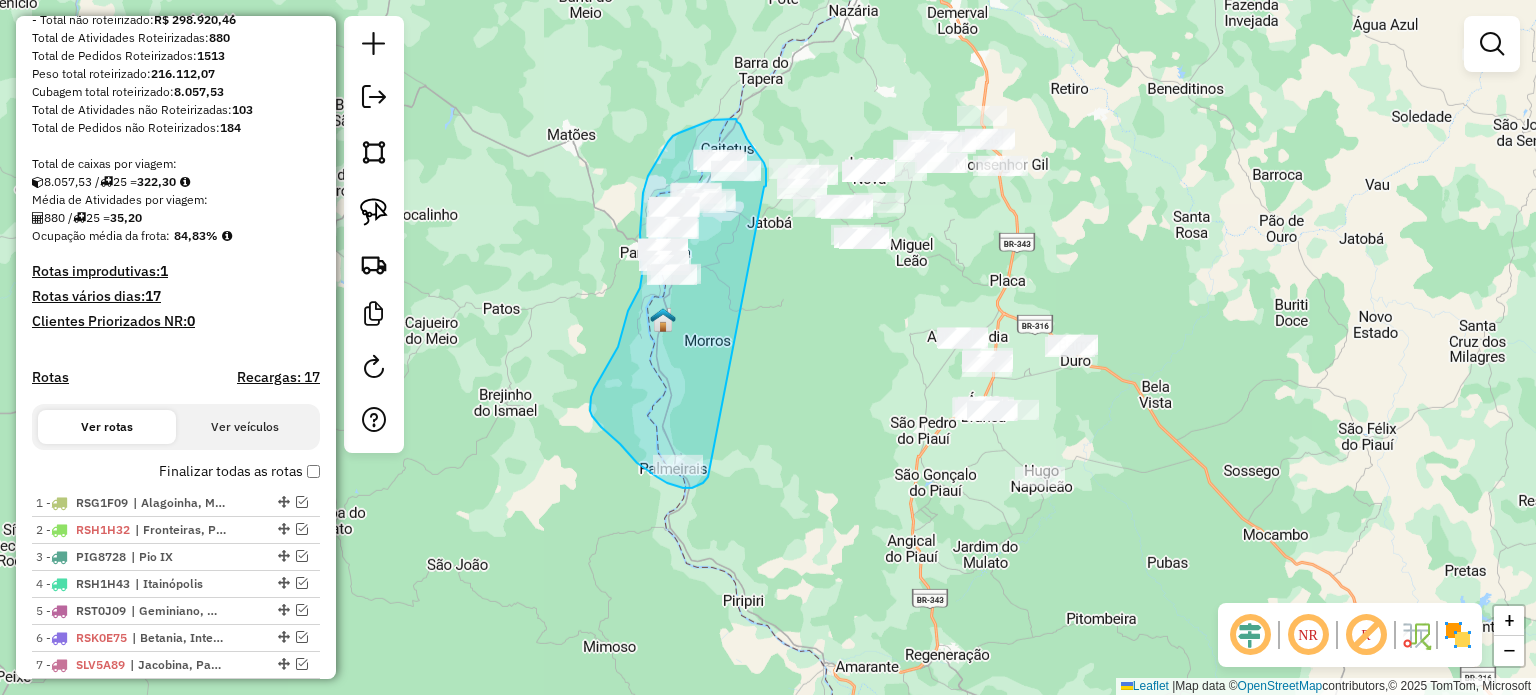 drag, startPoint x: 764, startPoint y: 187, endPoint x: 714, endPoint y: 454, distance: 271.6413 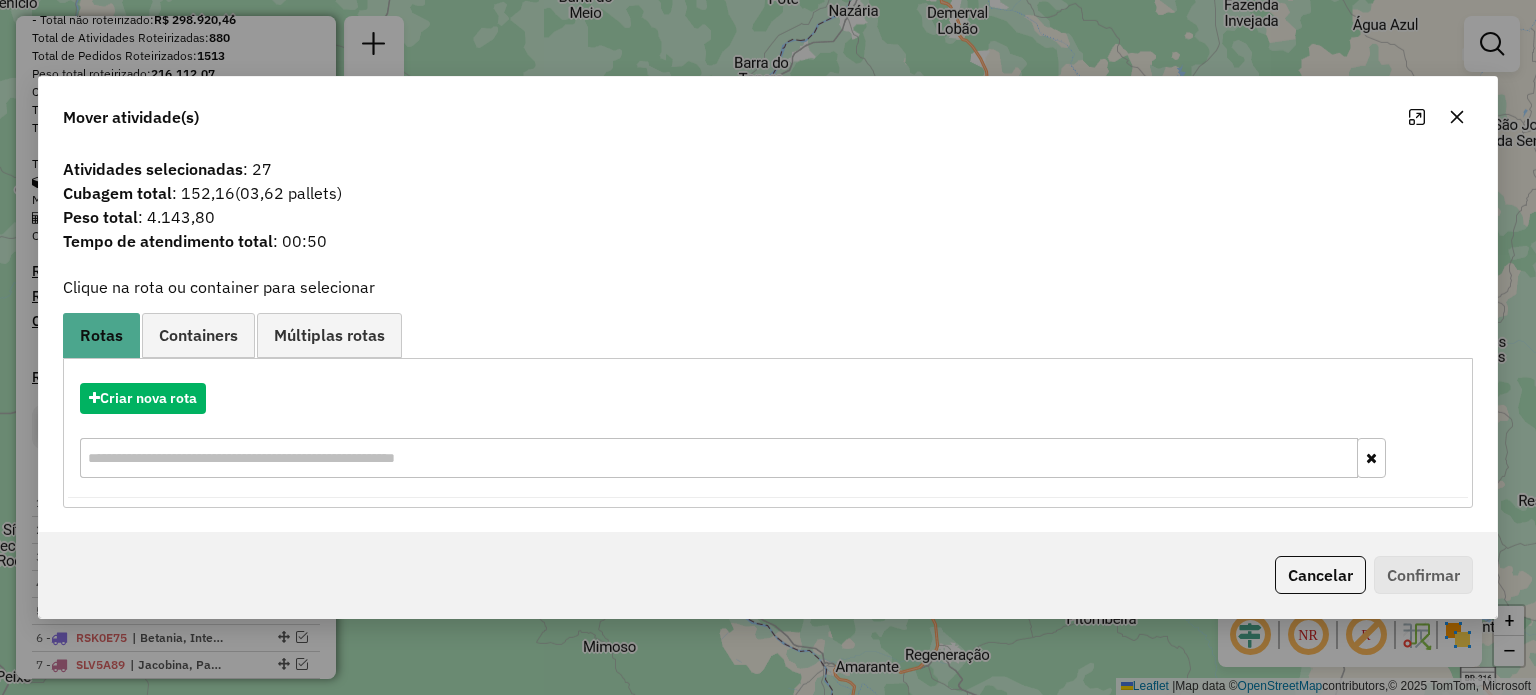 drag, startPoint x: 1457, startPoint y: 115, endPoint x: 1404, endPoint y: 121, distance: 53.338543 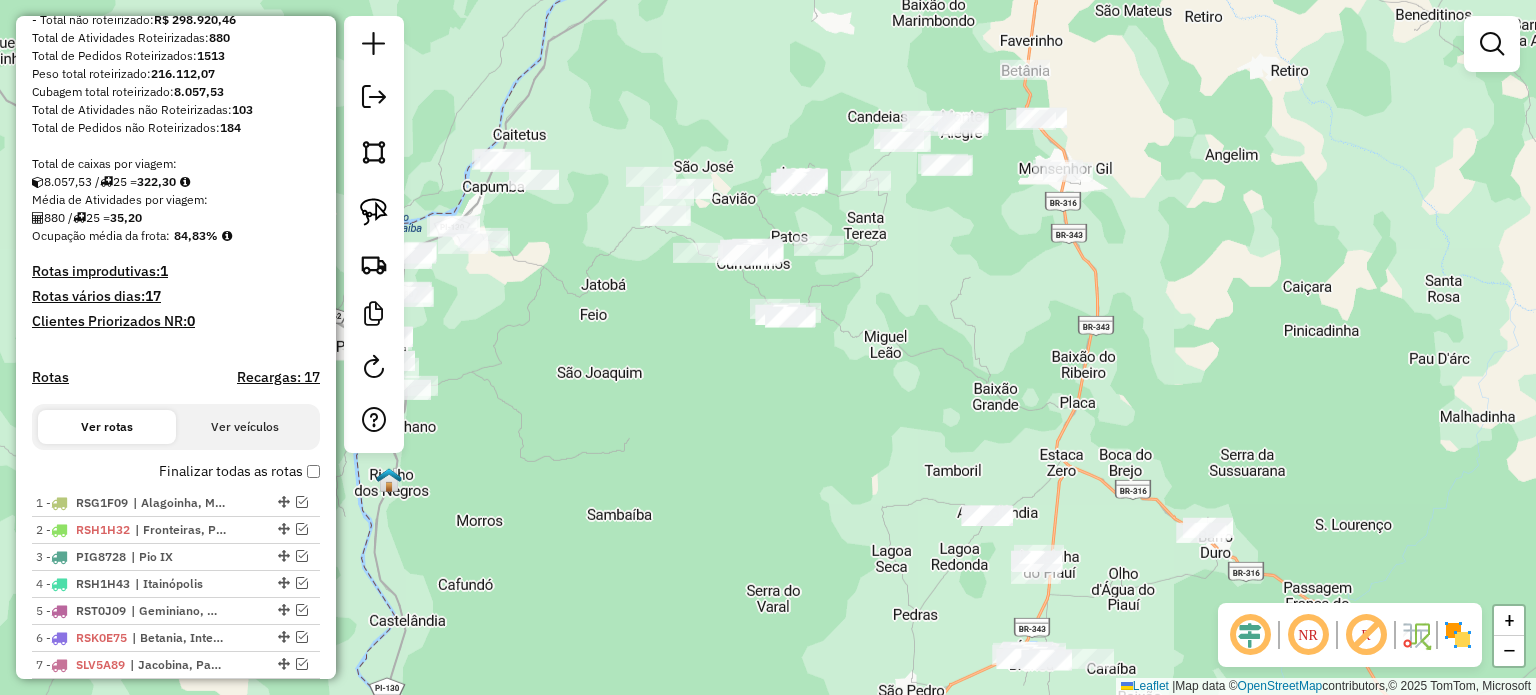 drag, startPoint x: 986, startPoint y: 195, endPoint x: 962, endPoint y: 221, distance: 35.383614 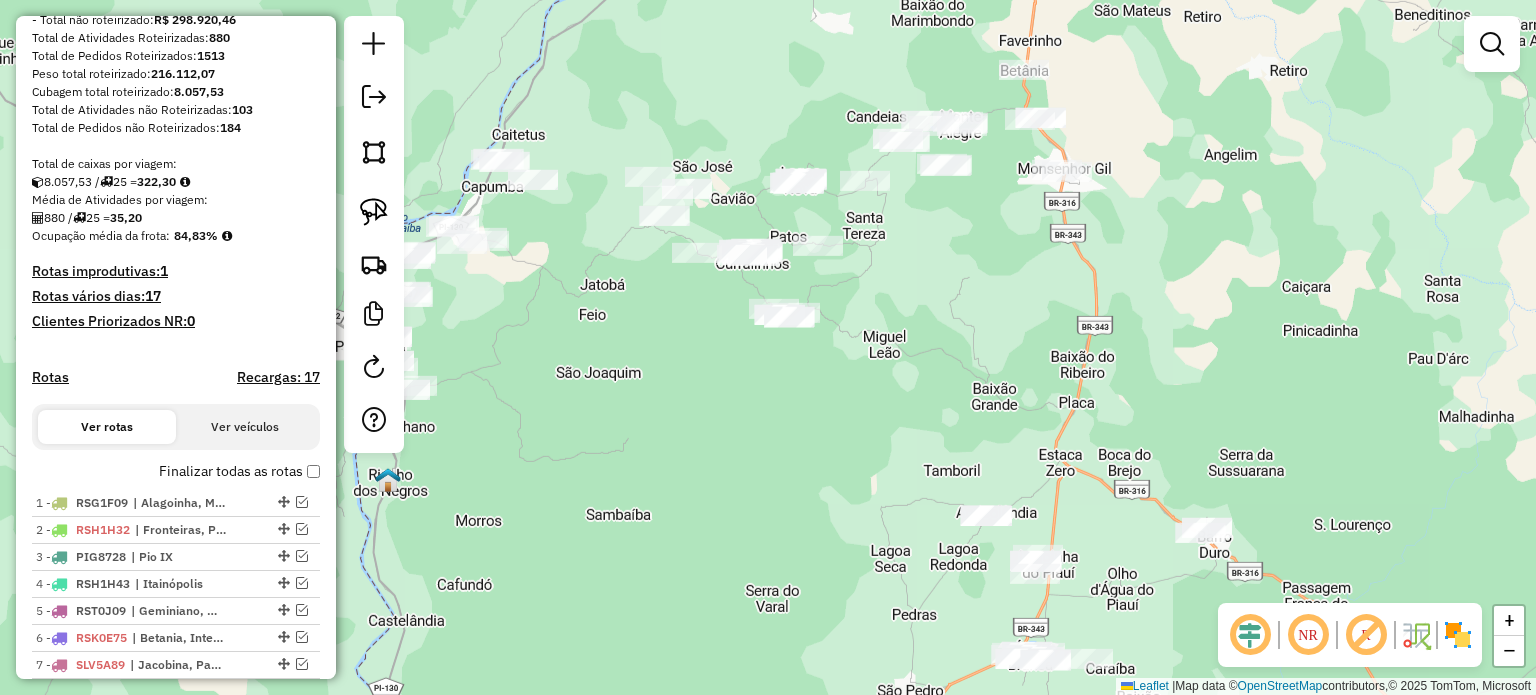 drag, startPoint x: 369, startPoint y: 224, endPoint x: 464, endPoint y: 180, distance: 104.69479 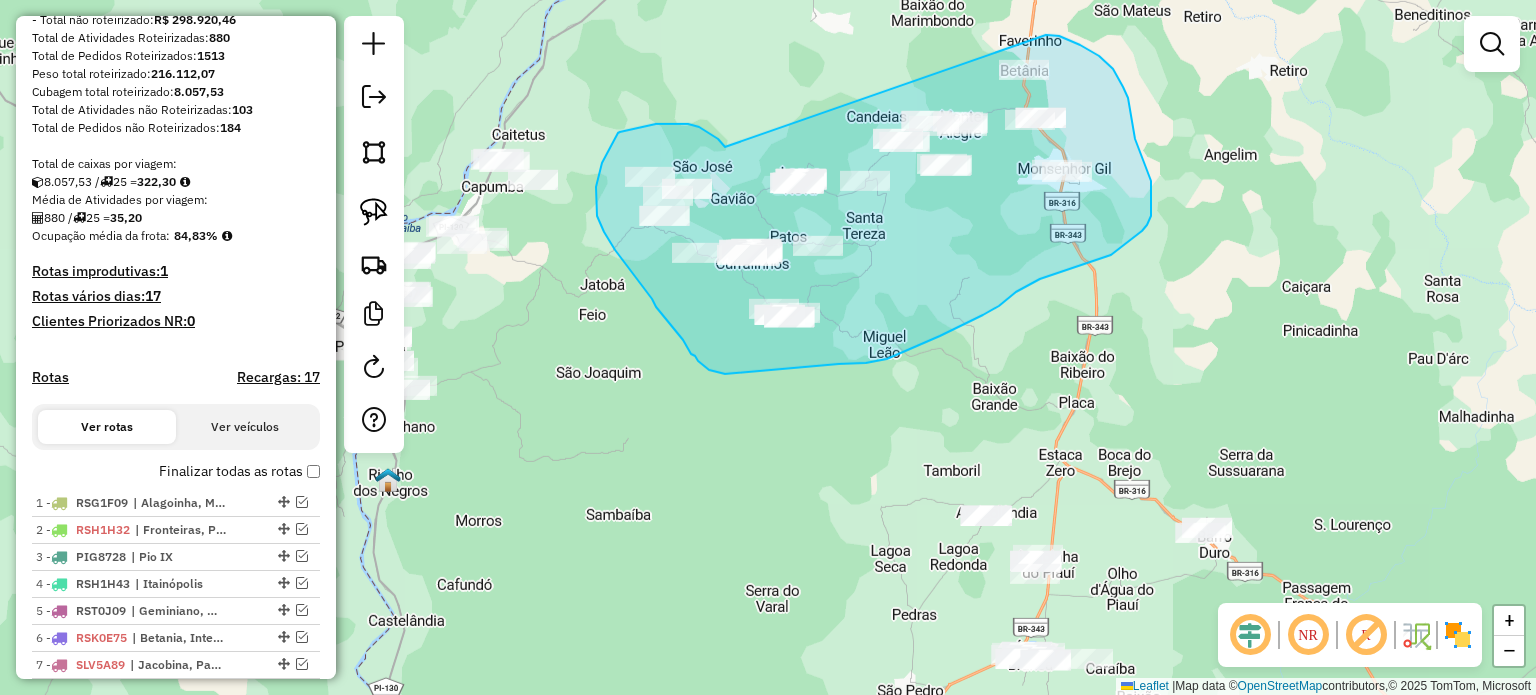 drag, startPoint x: 718, startPoint y: 139, endPoint x: 1046, endPoint y: 35, distance: 344.09302 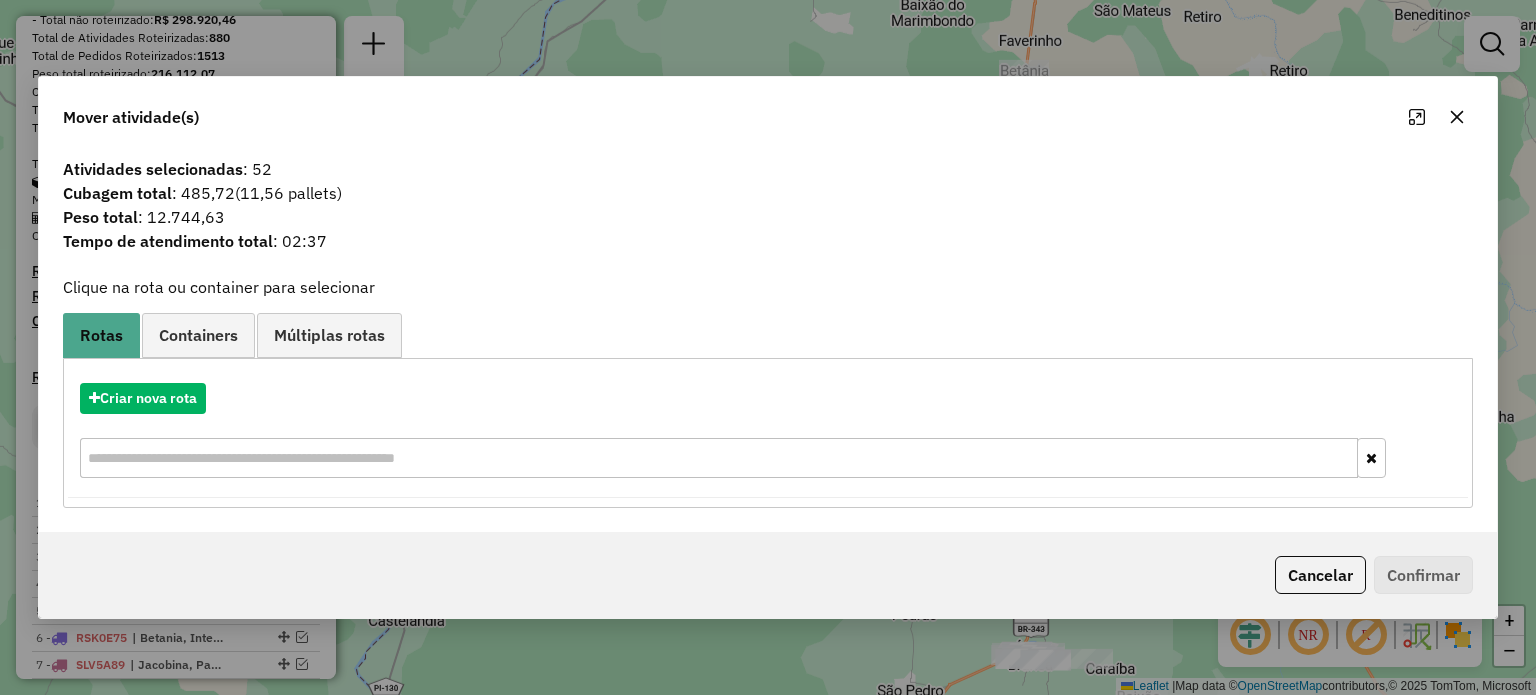 click 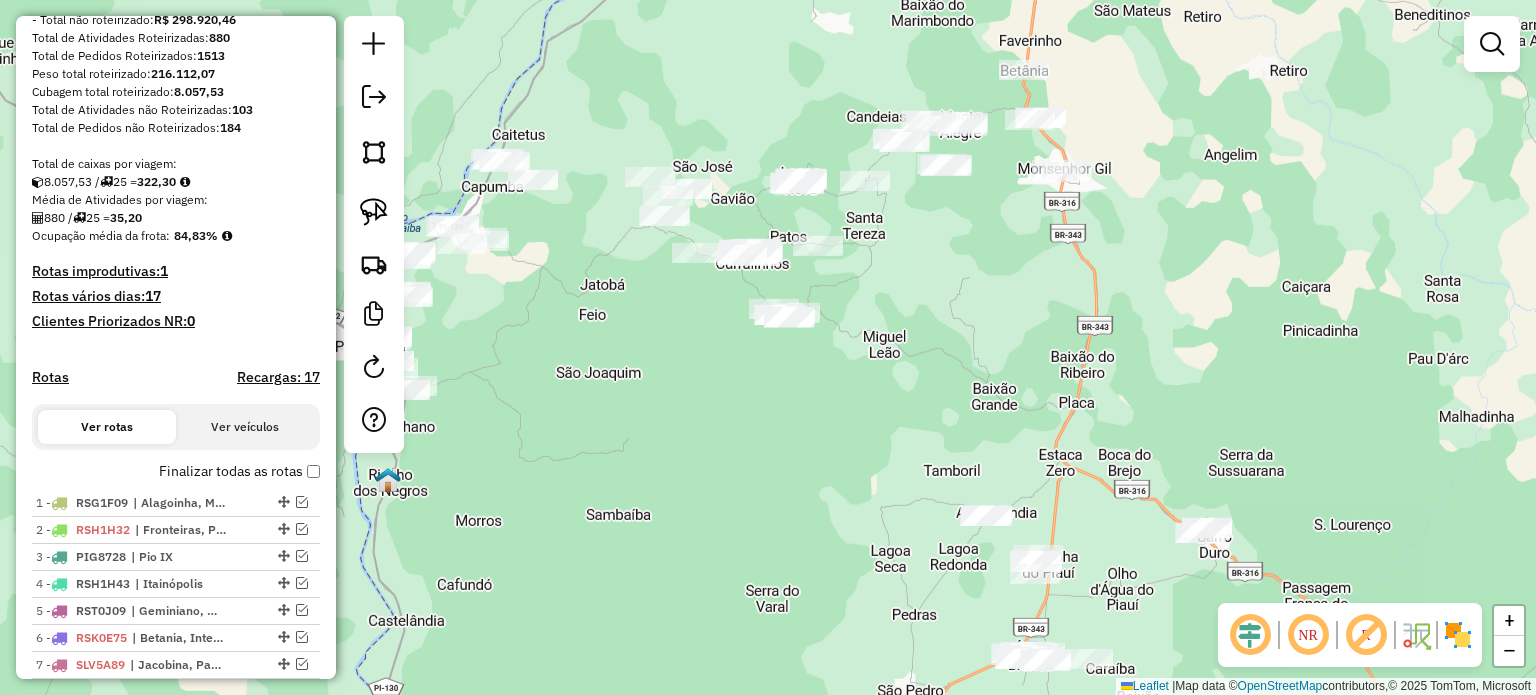 drag, startPoint x: 1212, startPoint y: 361, endPoint x: 1050, endPoint y: 11, distance: 385.67343 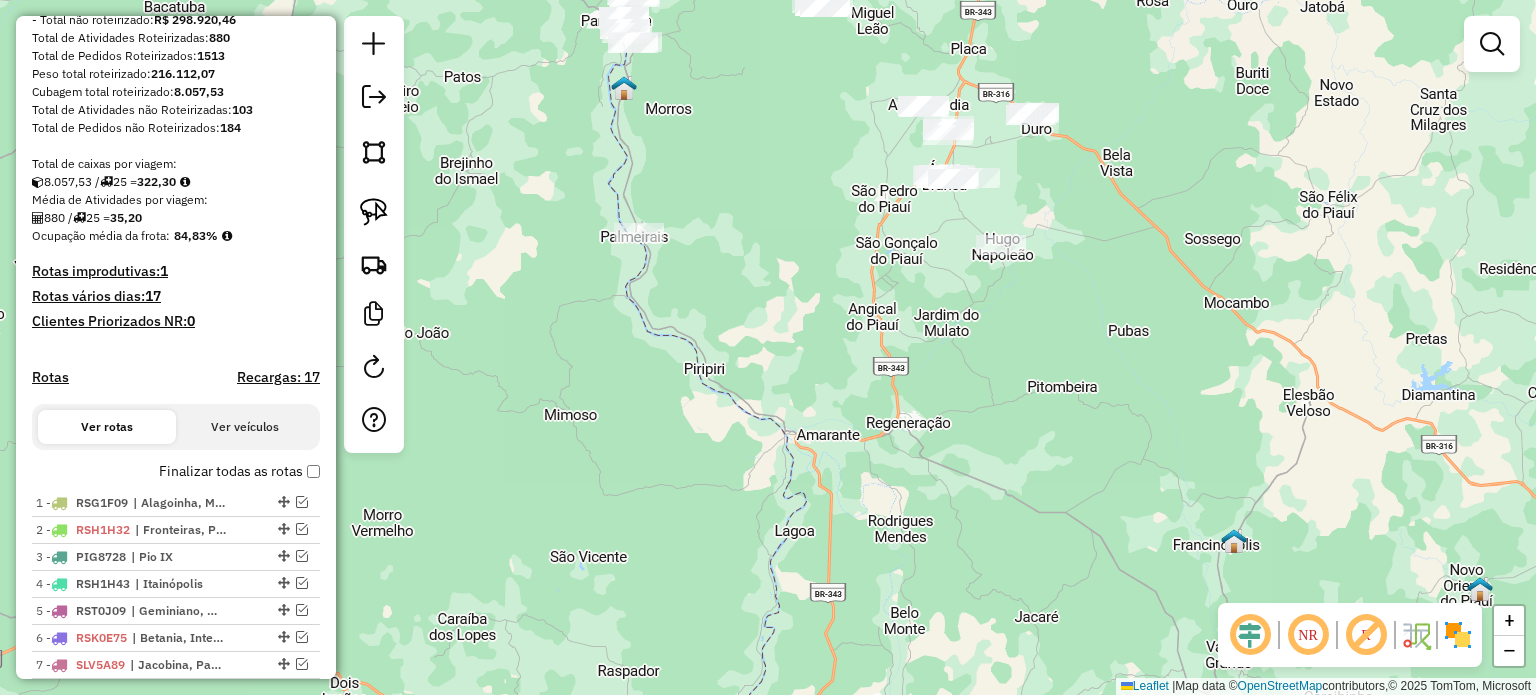 drag, startPoint x: 1052, startPoint y: 210, endPoint x: 1076, endPoint y: 287, distance: 80.65358 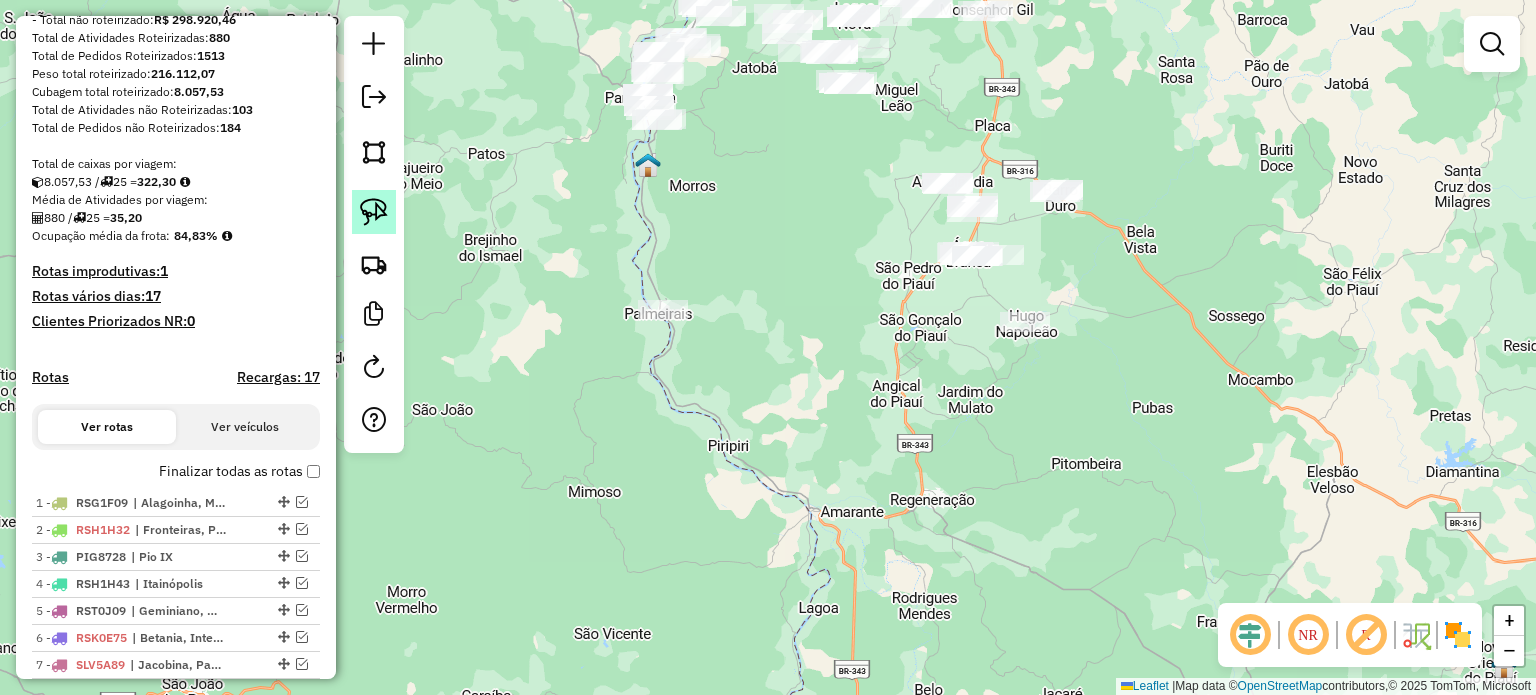 click 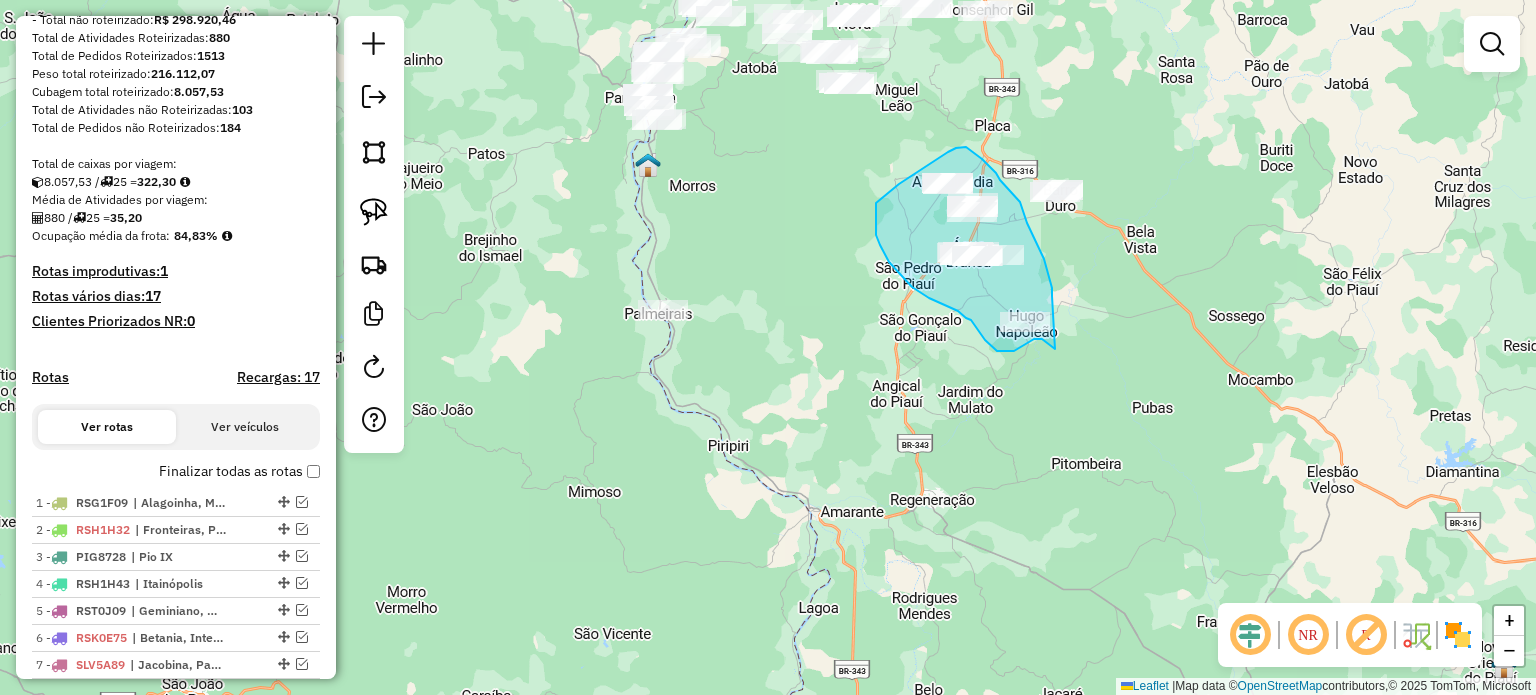 drag, startPoint x: 1052, startPoint y: 296, endPoint x: 1056, endPoint y: 335, distance: 39.20459 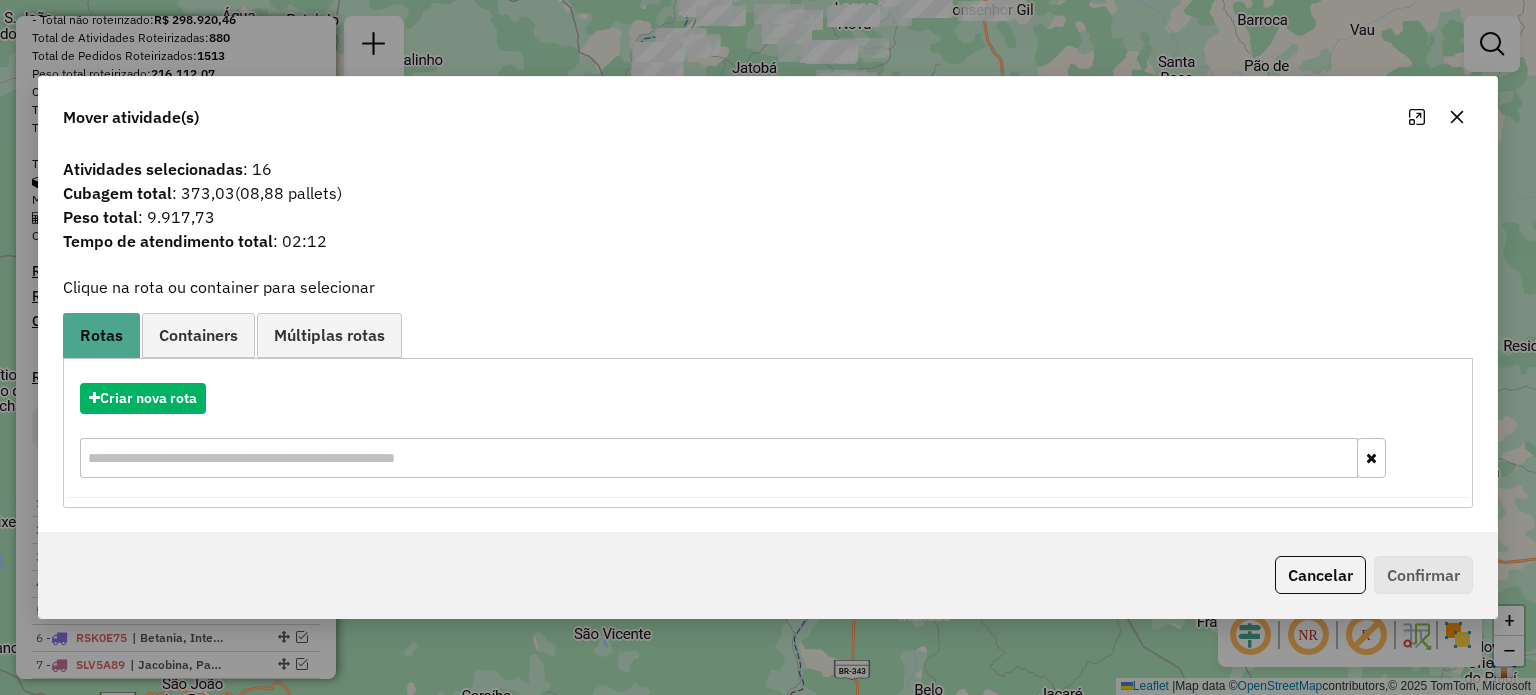 drag, startPoint x: 1473, startPoint y: 106, endPoint x: 1427, endPoint y: 65, distance: 61.6198 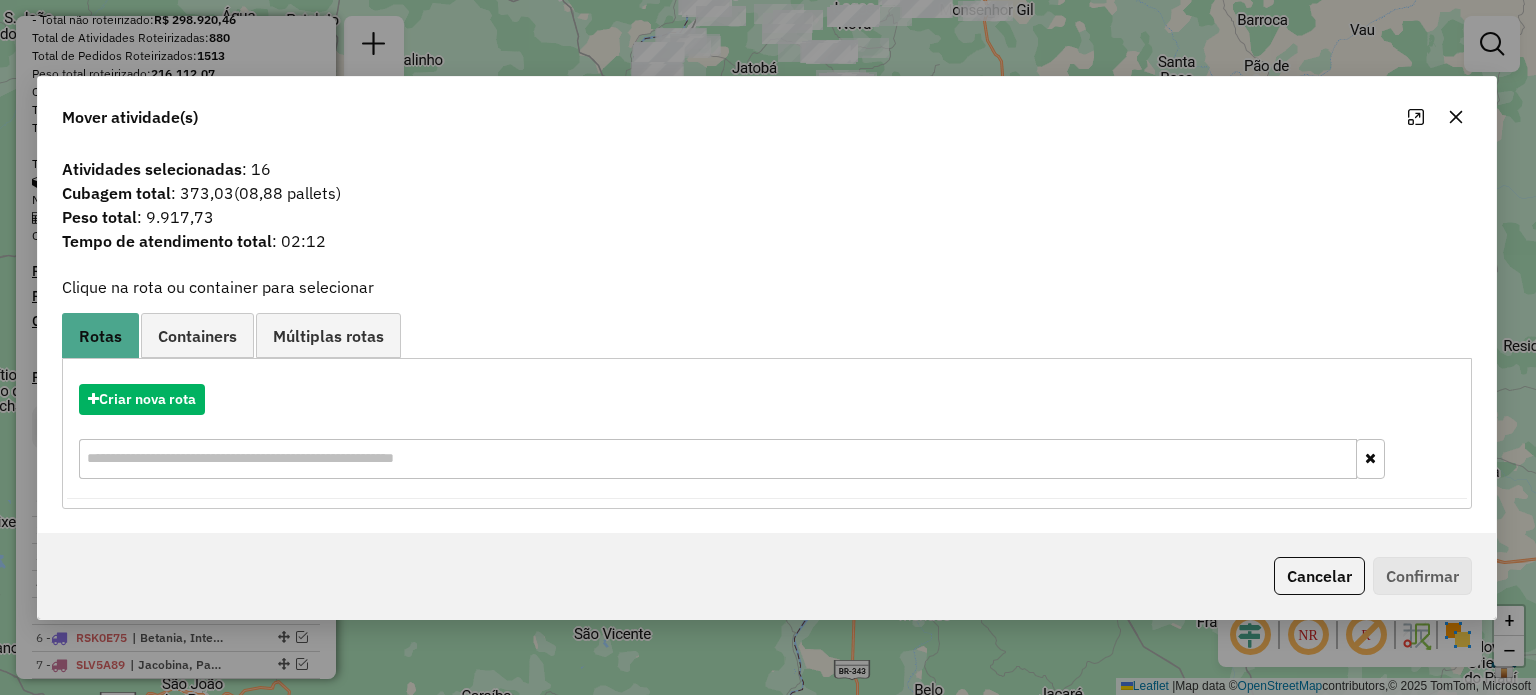 click 